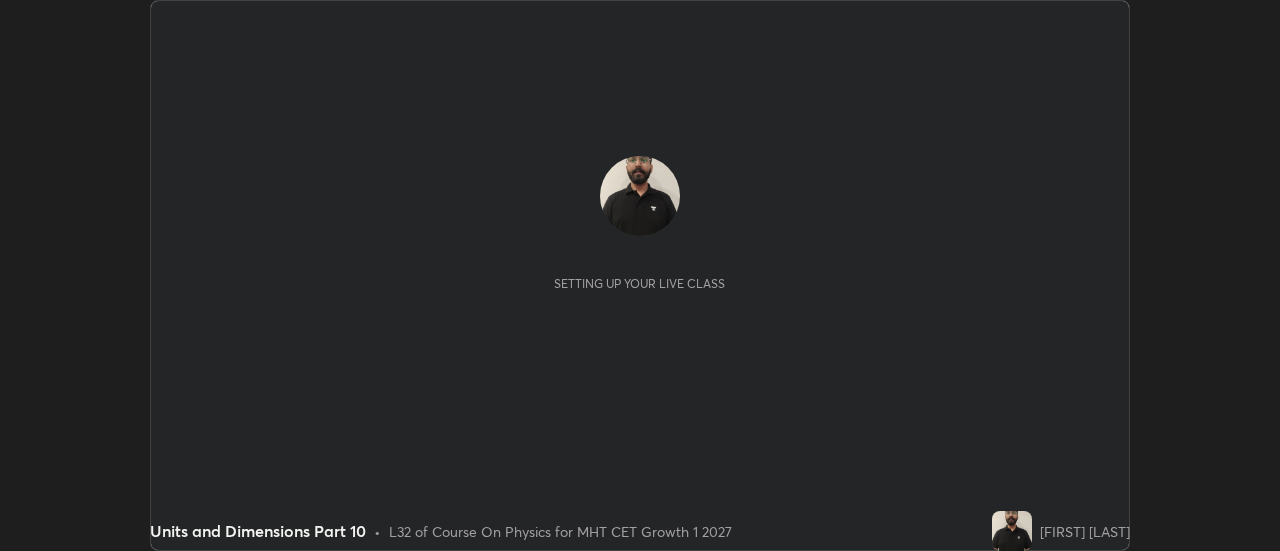 scroll, scrollTop: 0, scrollLeft: 0, axis: both 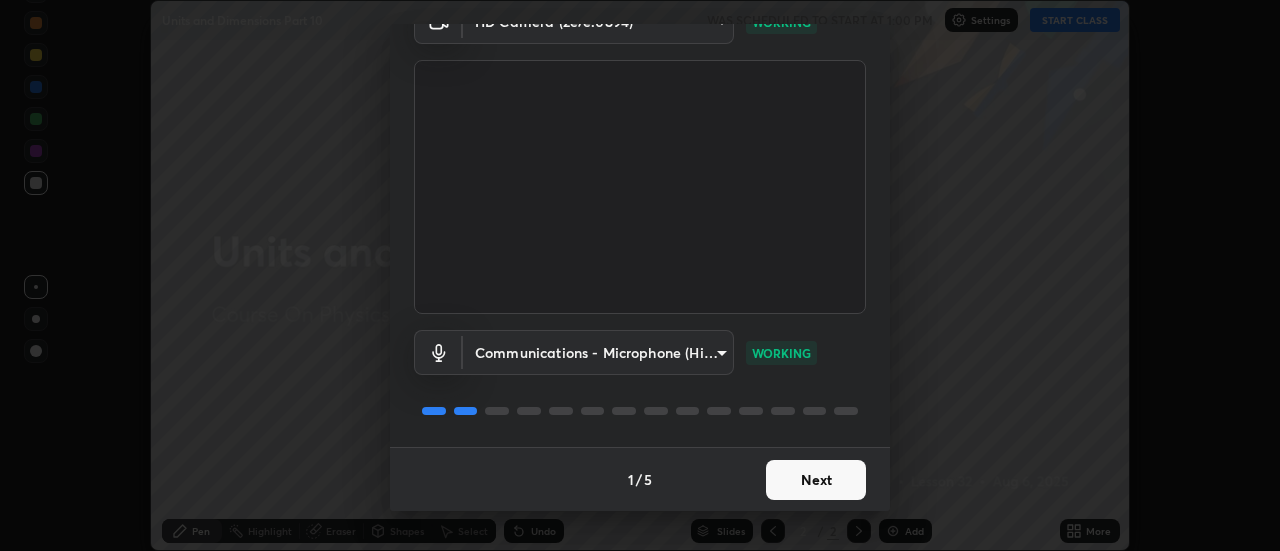 click on "Next" at bounding box center [816, 480] 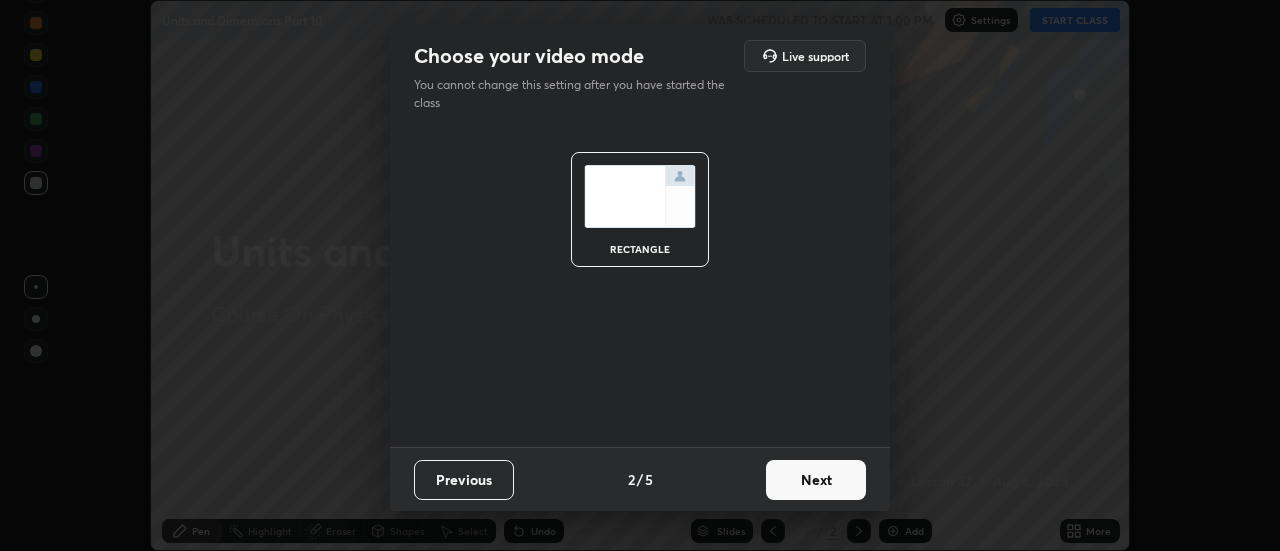 scroll, scrollTop: 0, scrollLeft: 0, axis: both 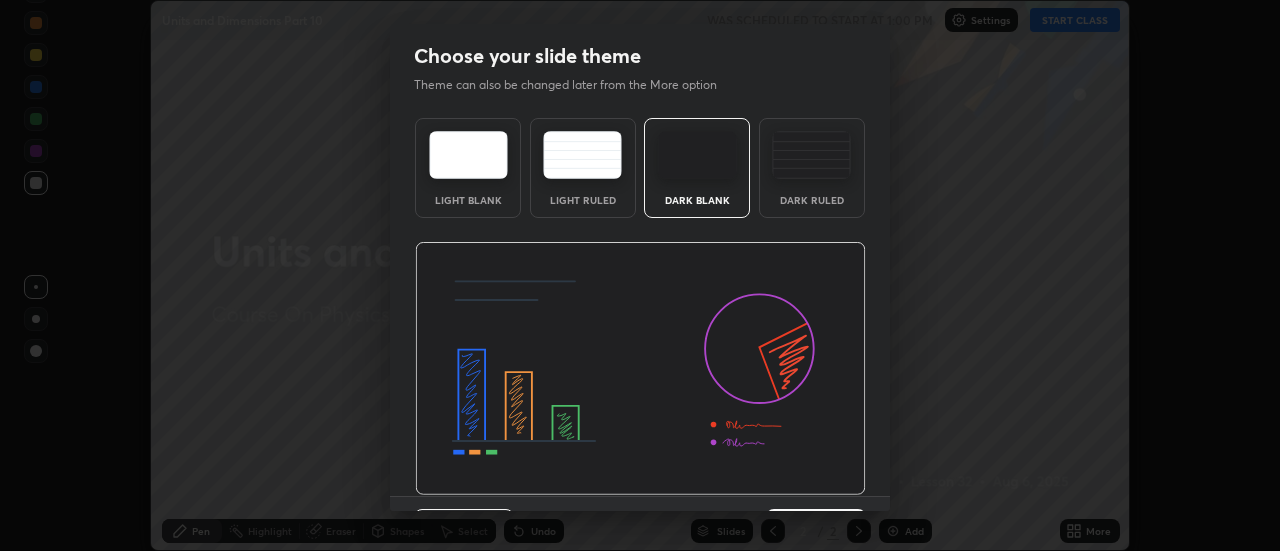 click at bounding box center [640, 369] 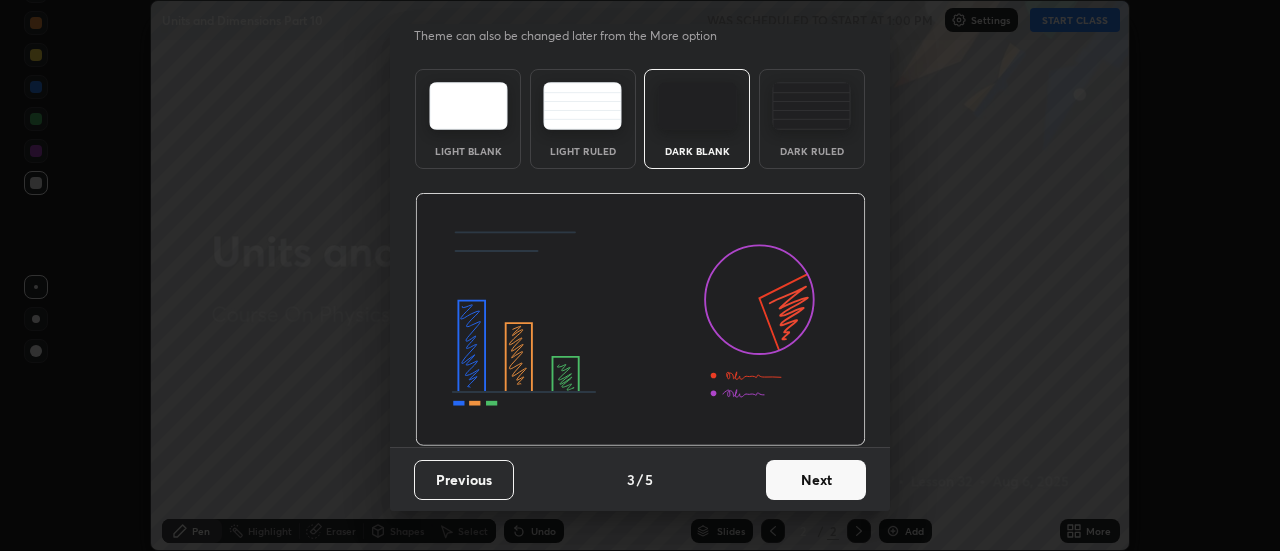 click on "Next" at bounding box center (816, 480) 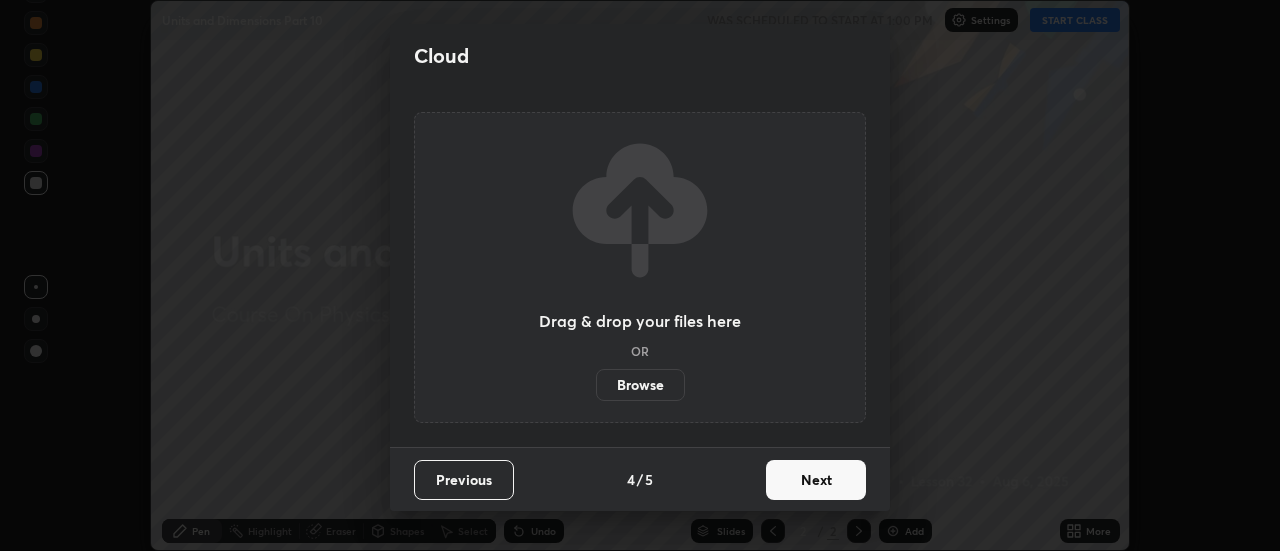 scroll, scrollTop: 0, scrollLeft: 0, axis: both 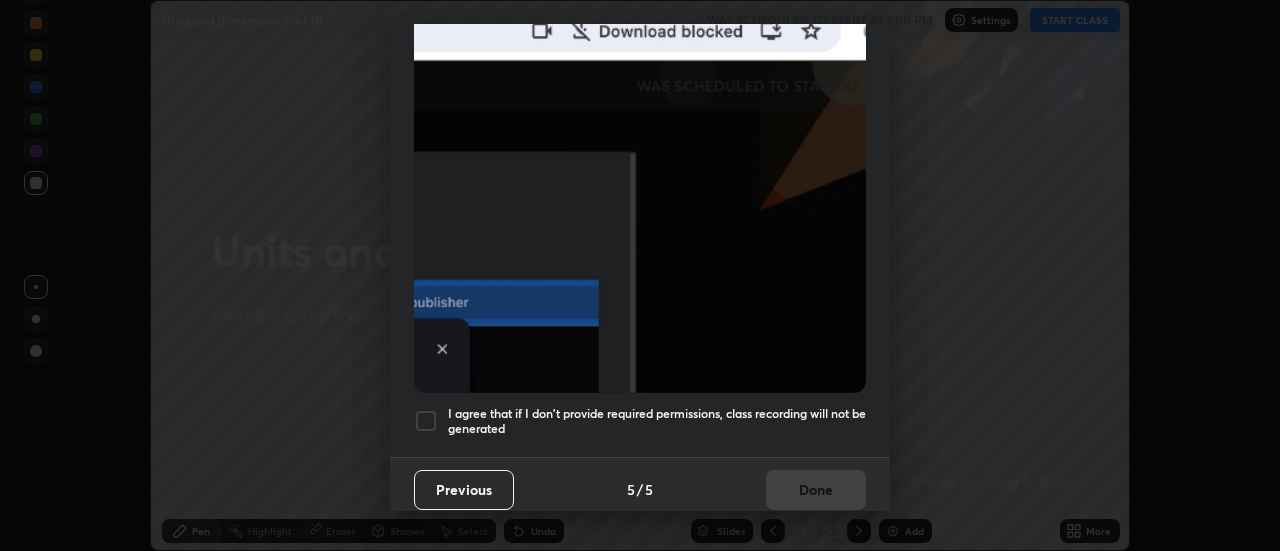 click on "I agree that if I don't provide required permissions, class recording will not be generated" at bounding box center [657, 421] 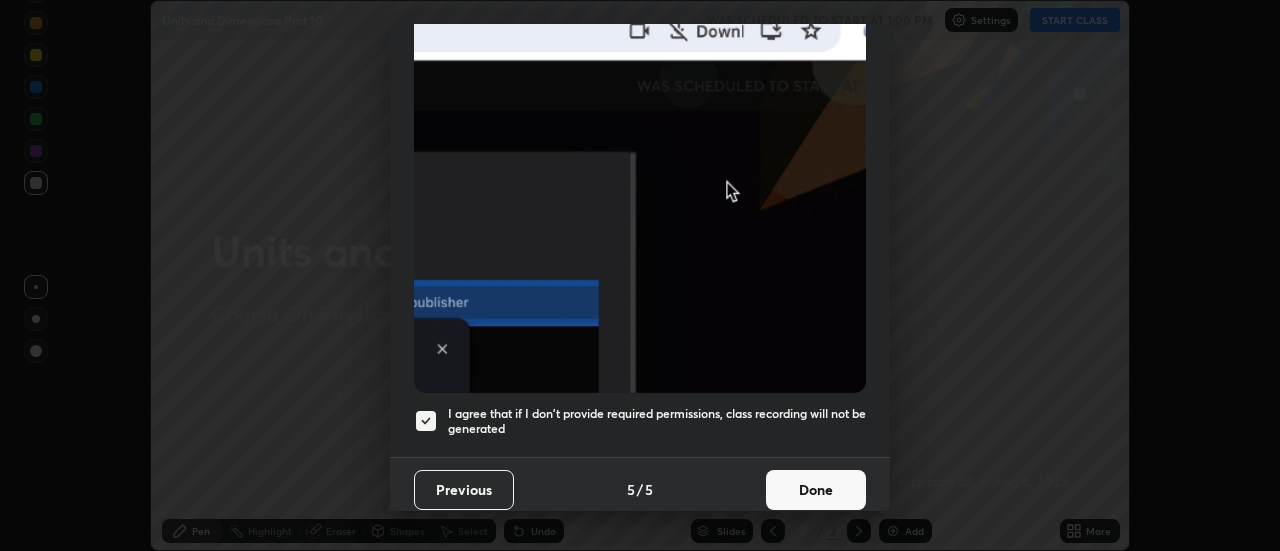 click on "Done" at bounding box center (816, 490) 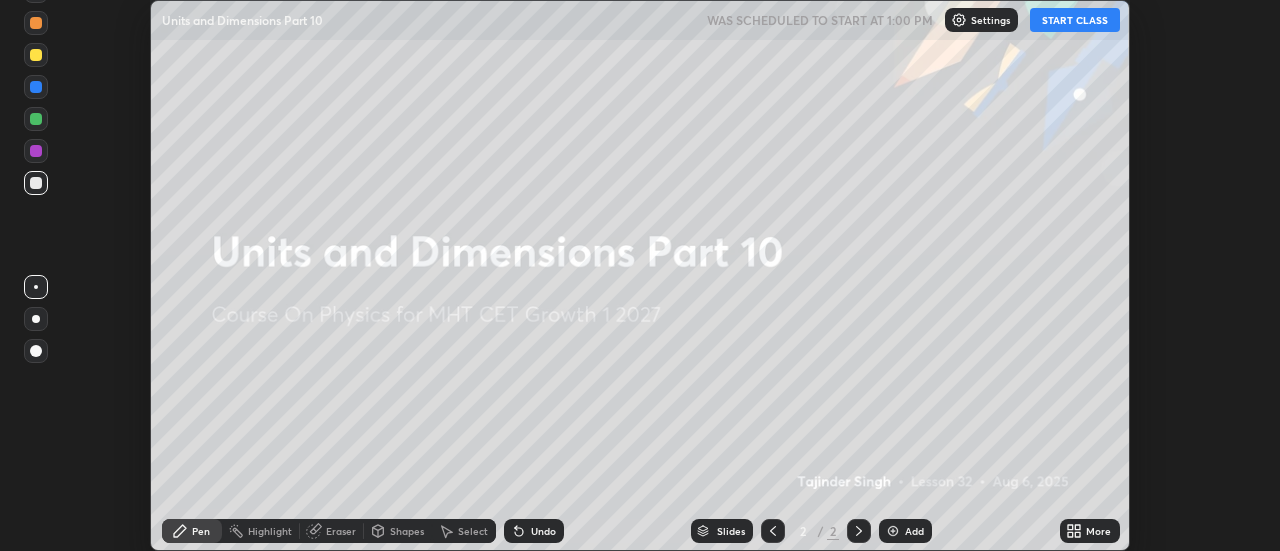 click on "START CLASS" at bounding box center (1075, 20) 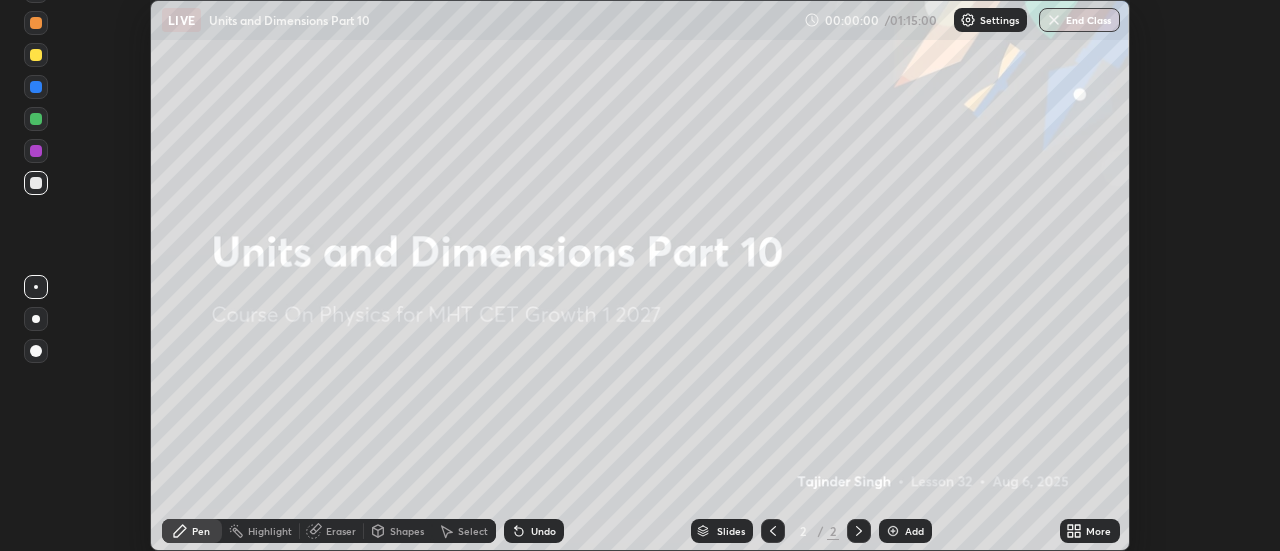click on "More" at bounding box center (1098, 531) 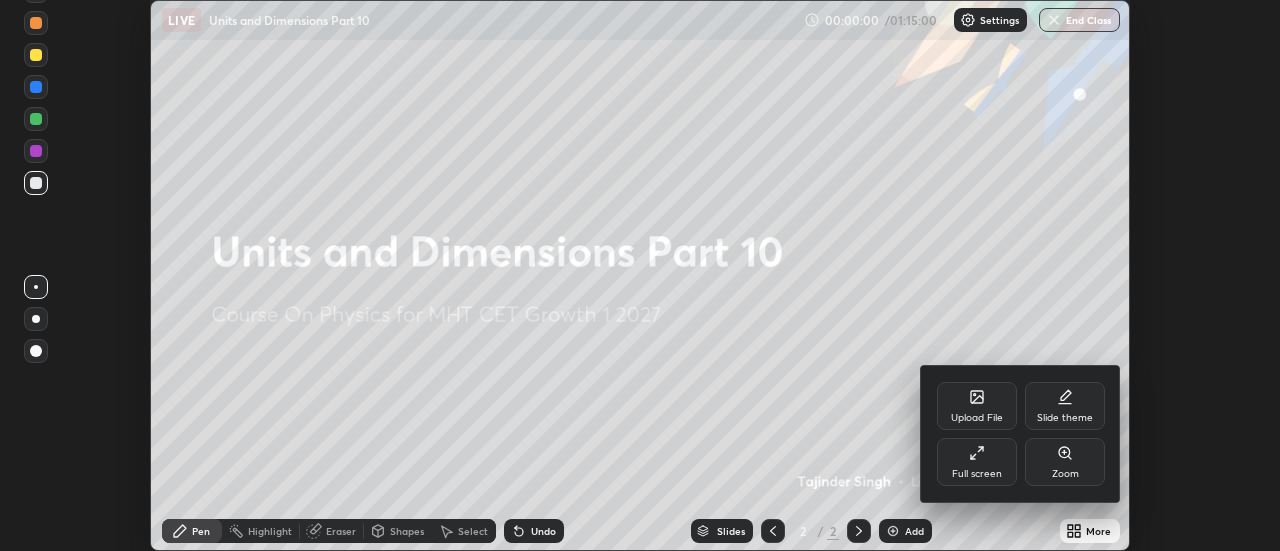 click on "Full screen" at bounding box center (977, 462) 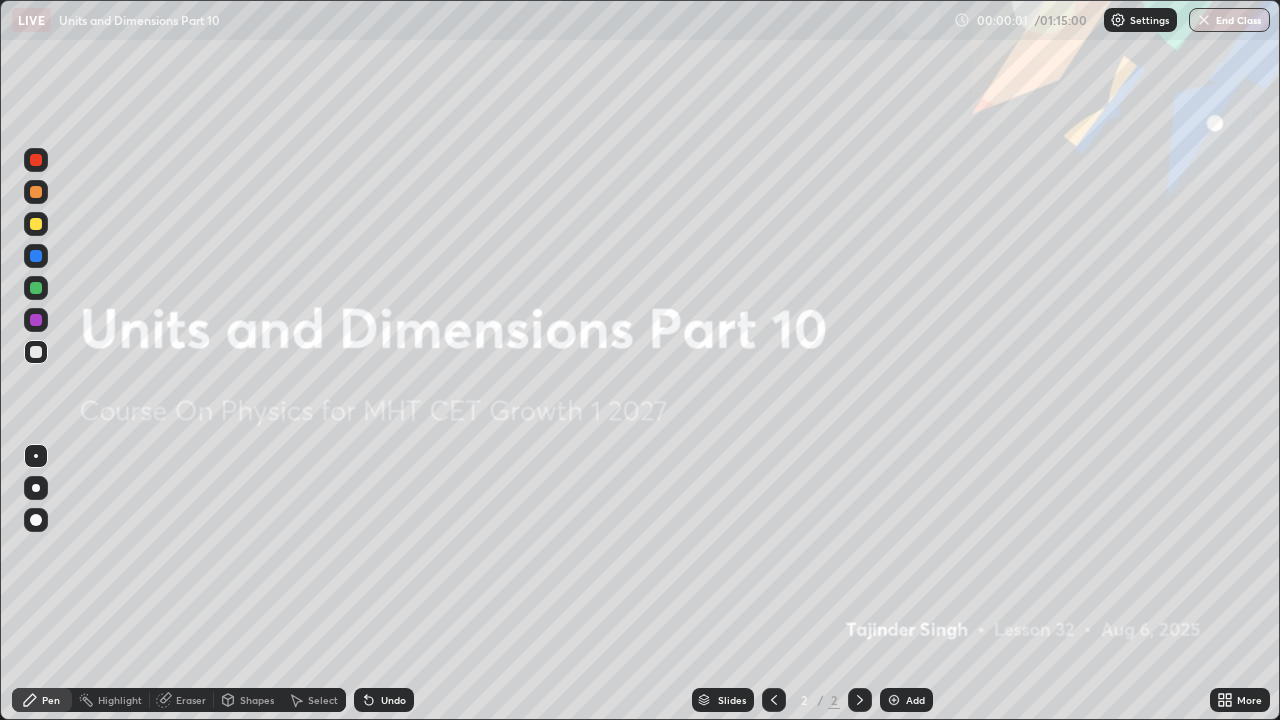 scroll, scrollTop: 99280, scrollLeft: 98720, axis: both 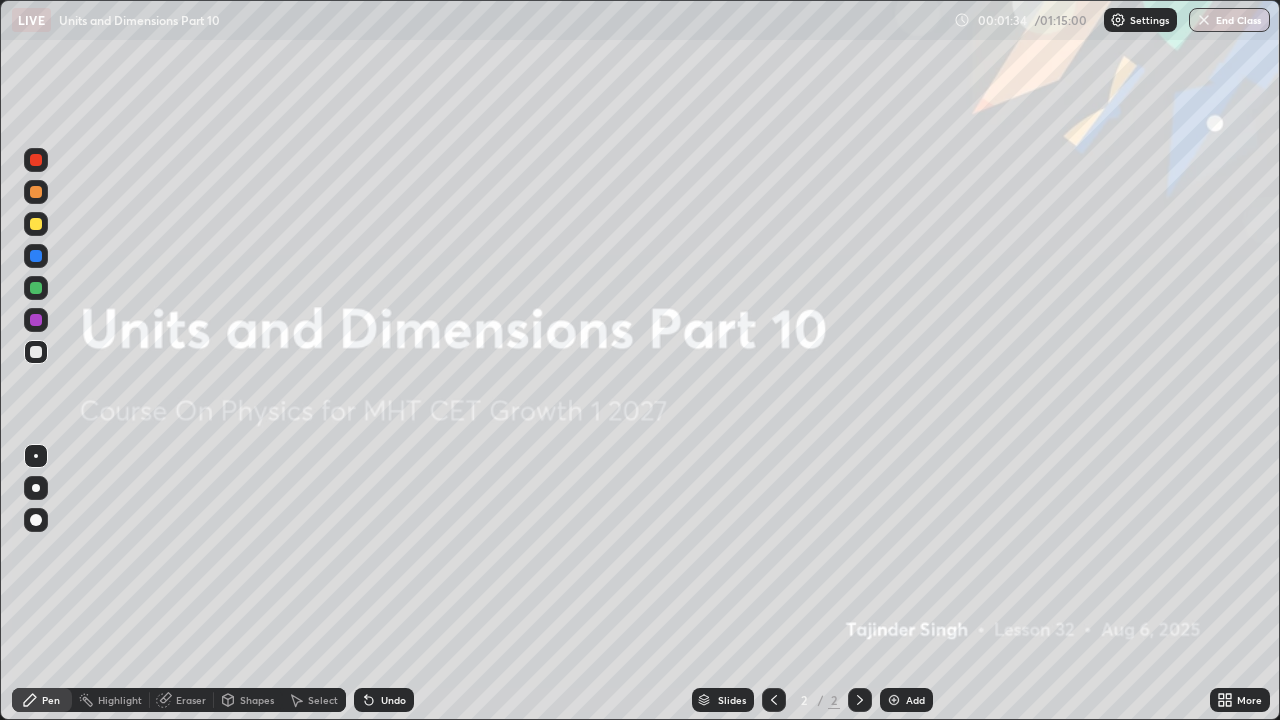 click on "Add" at bounding box center (915, 700) 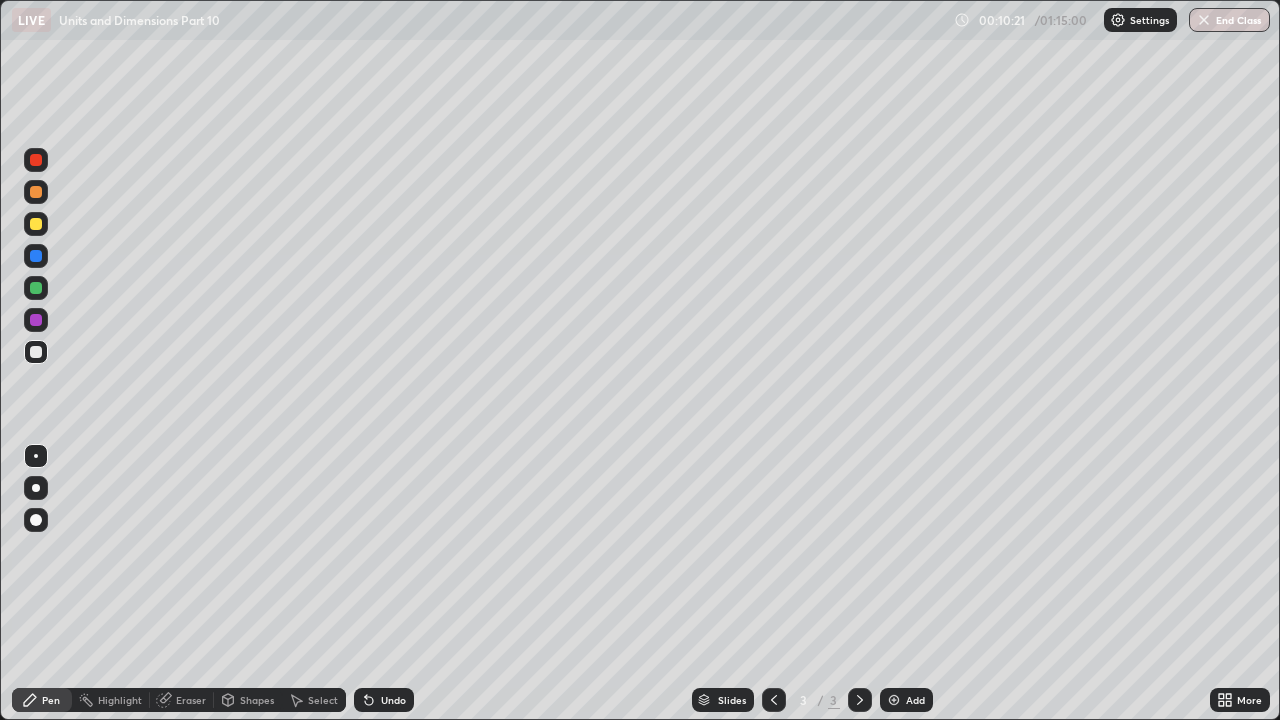 click on "Undo" at bounding box center (384, 700) 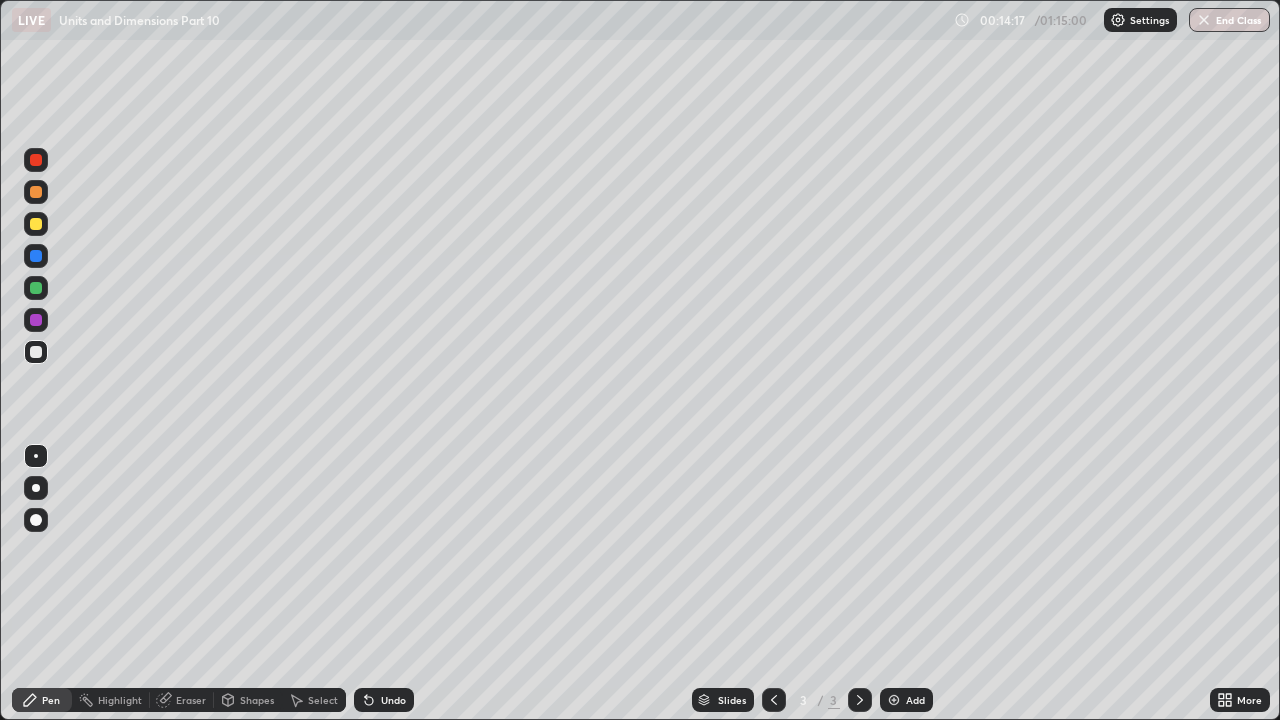 click at bounding box center (36, 224) 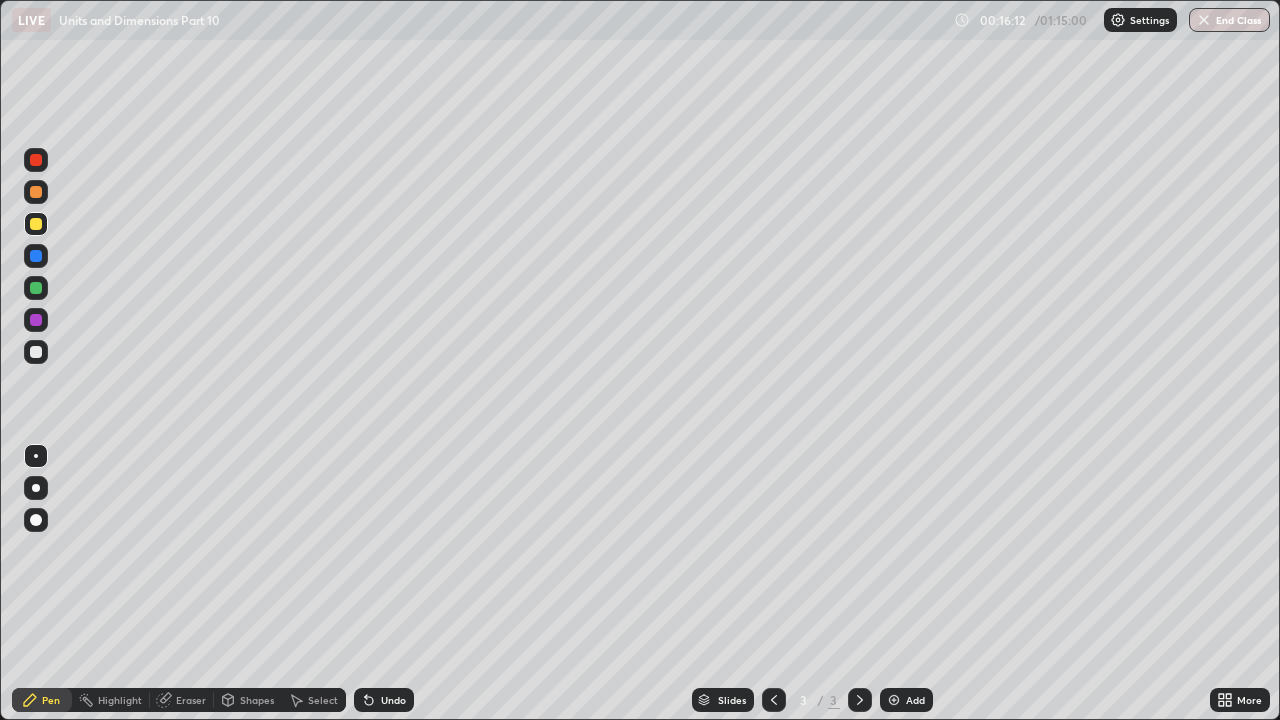 click on "Undo" at bounding box center [393, 700] 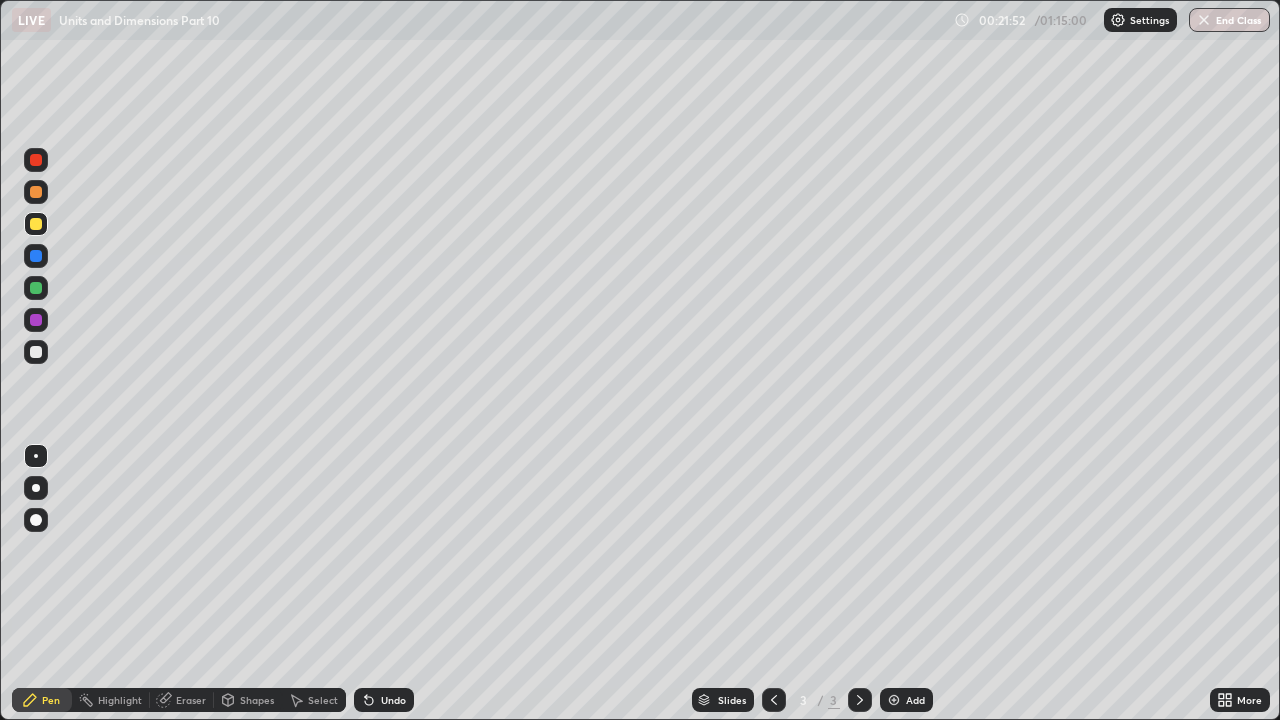 click on "Add" at bounding box center (915, 700) 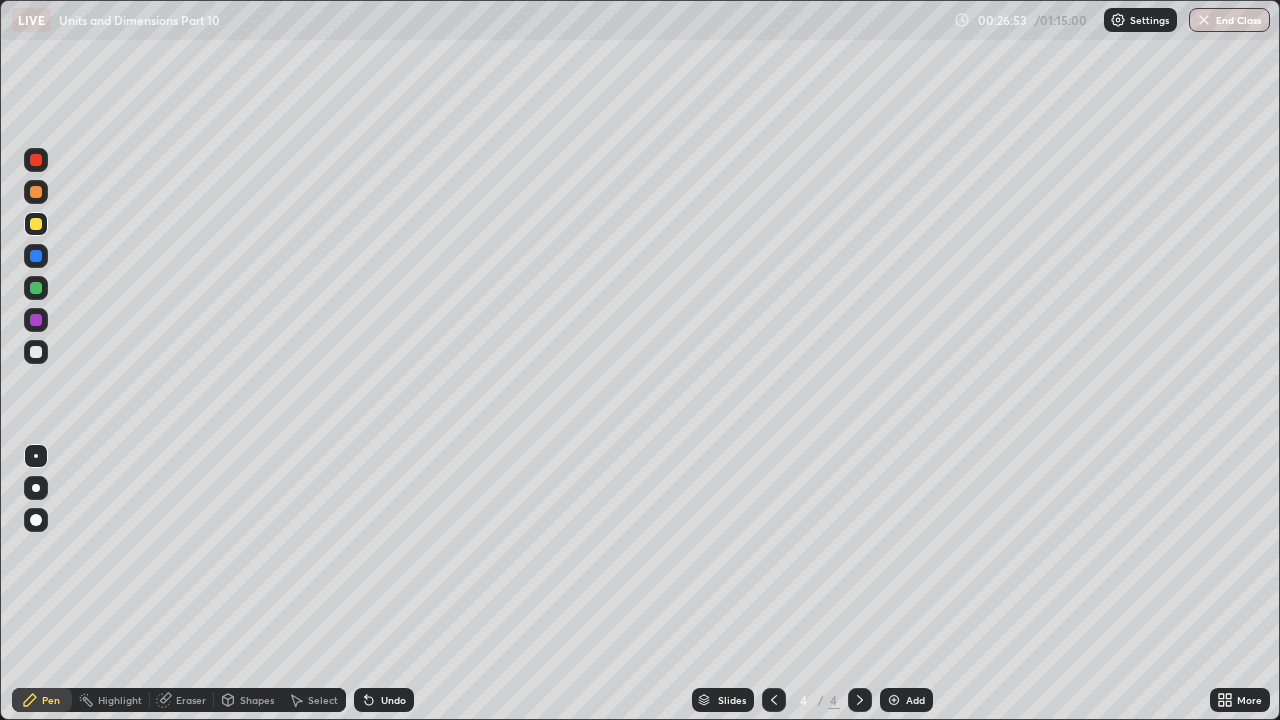 click at bounding box center [36, 352] 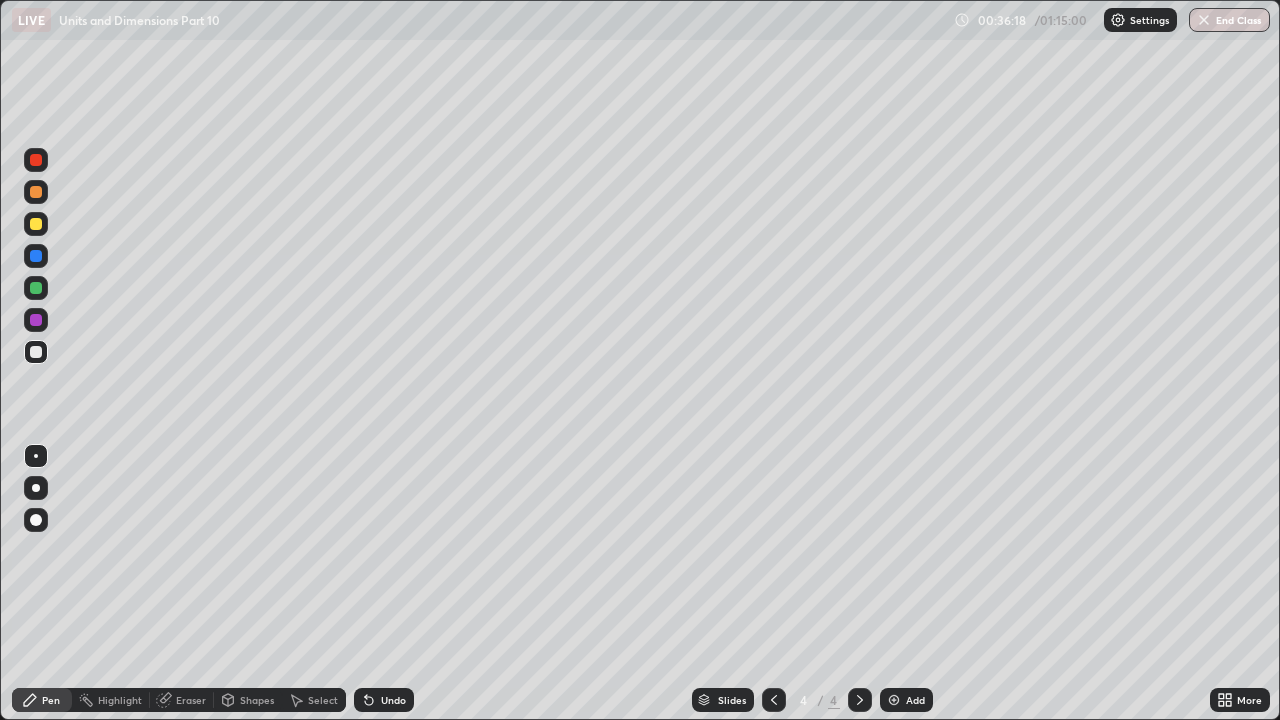 click at bounding box center [36, 224] 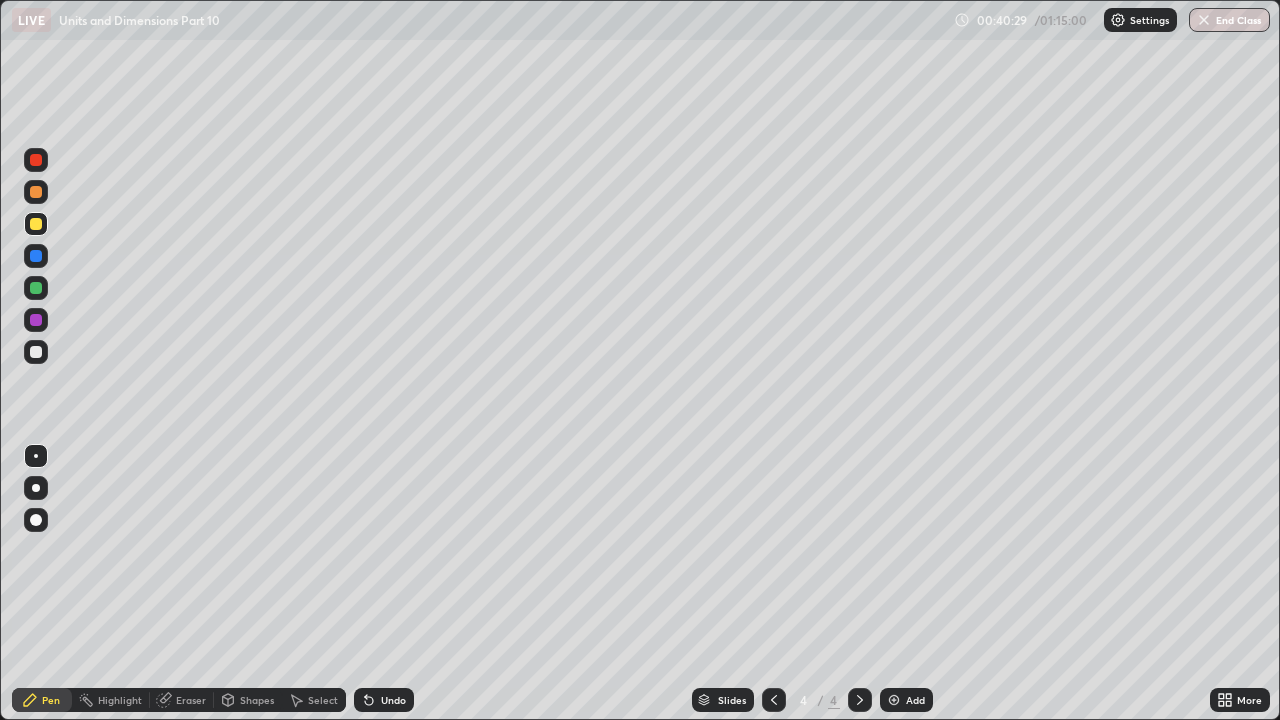 click on "Undo" at bounding box center [393, 700] 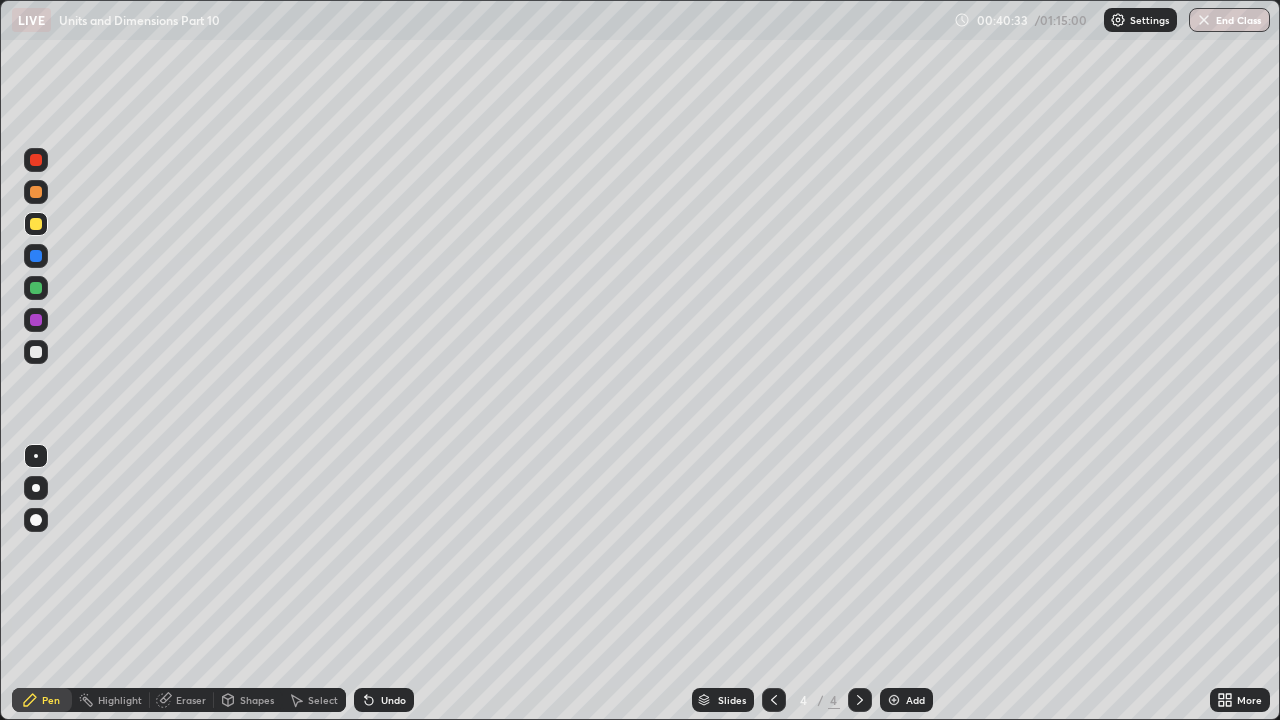 click on "Undo" at bounding box center [384, 700] 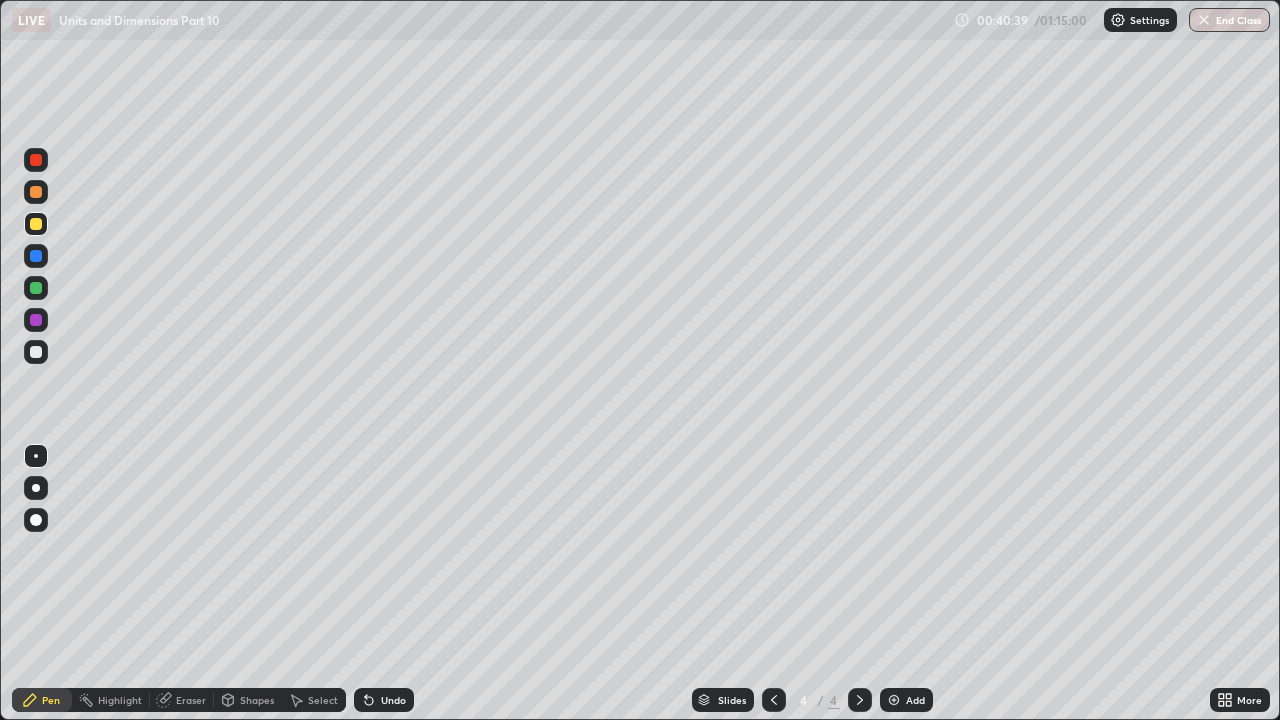 click at bounding box center [36, 352] 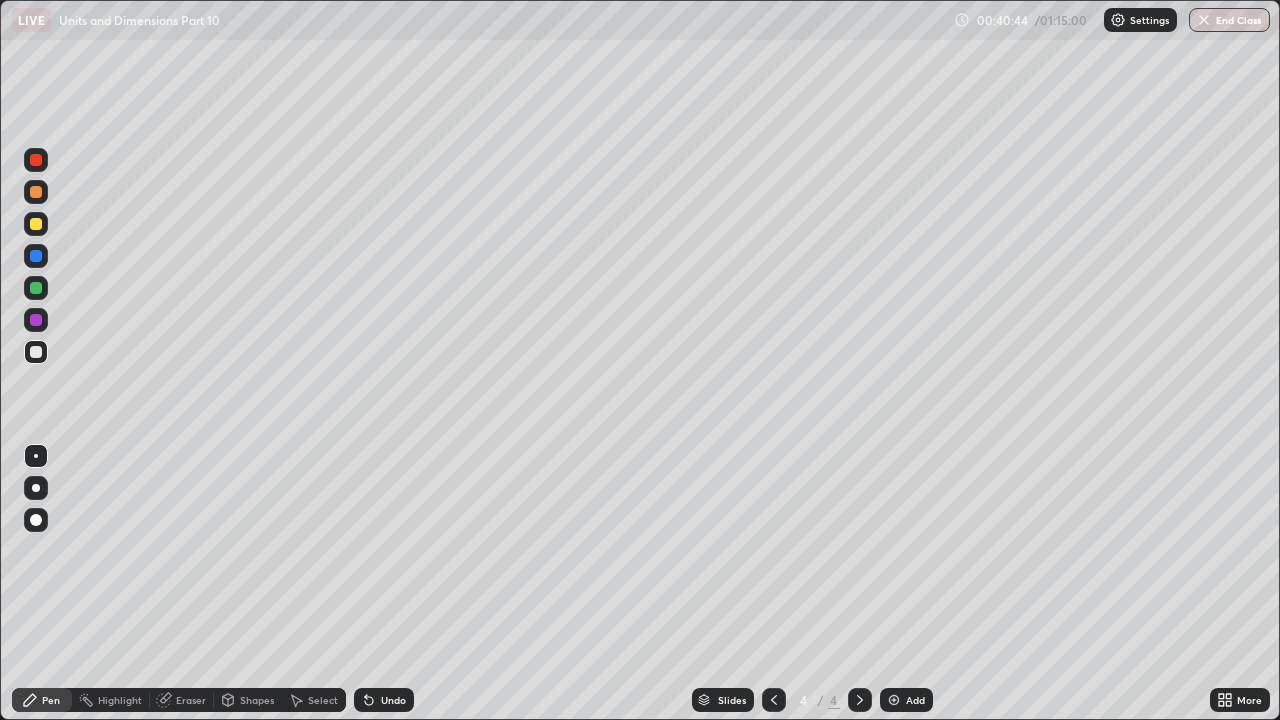 click at bounding box center [36, 288] 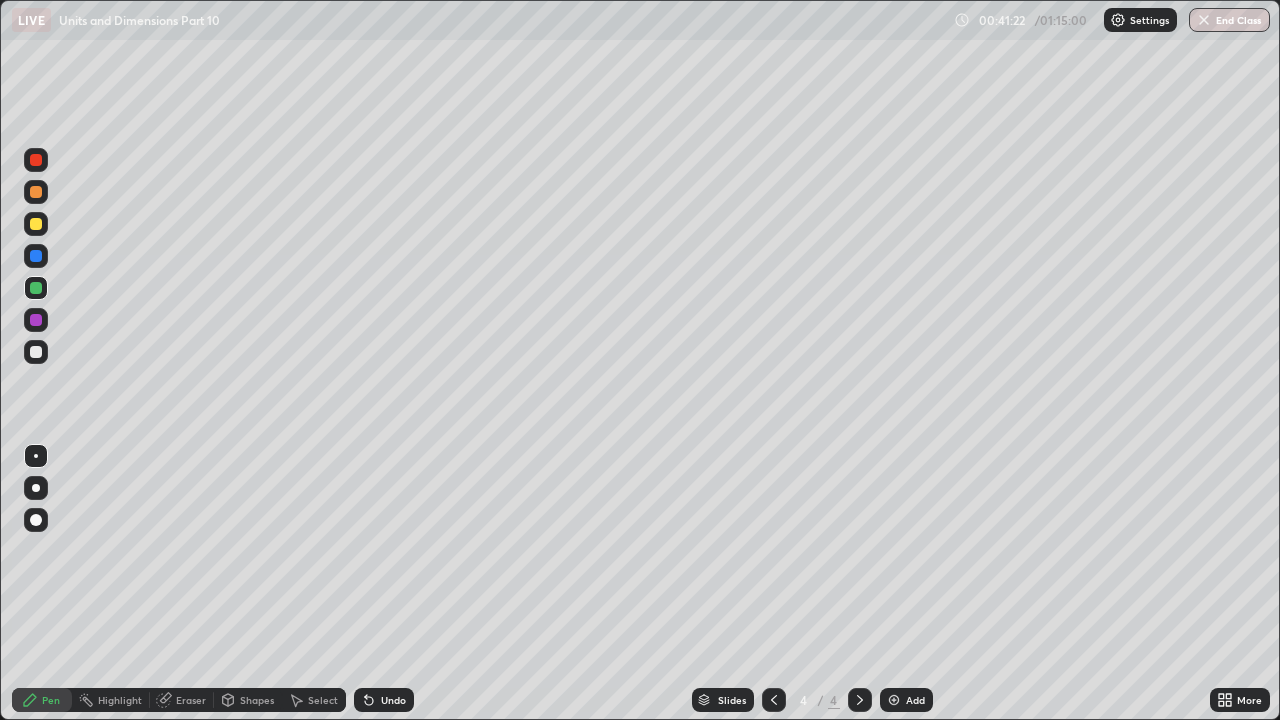 click on "Undo" at bounding box center (393, 700) 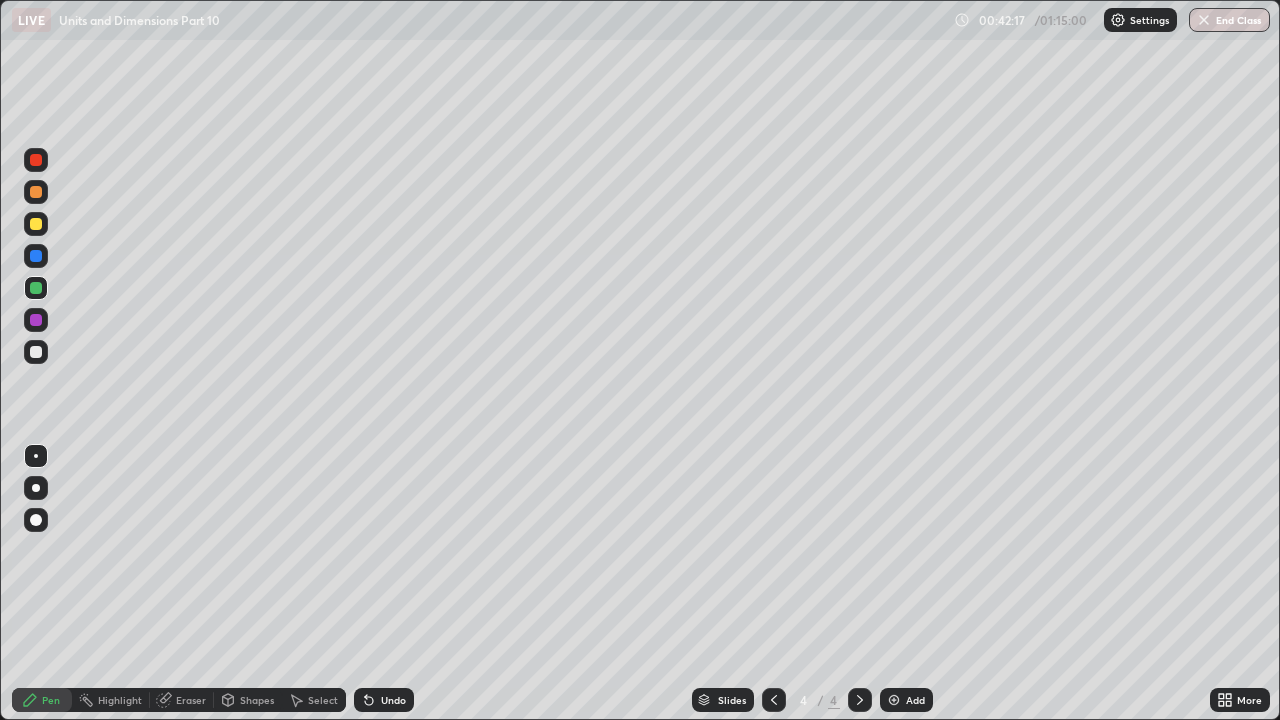 click on "Eraser" at bounding box center (191, 700) 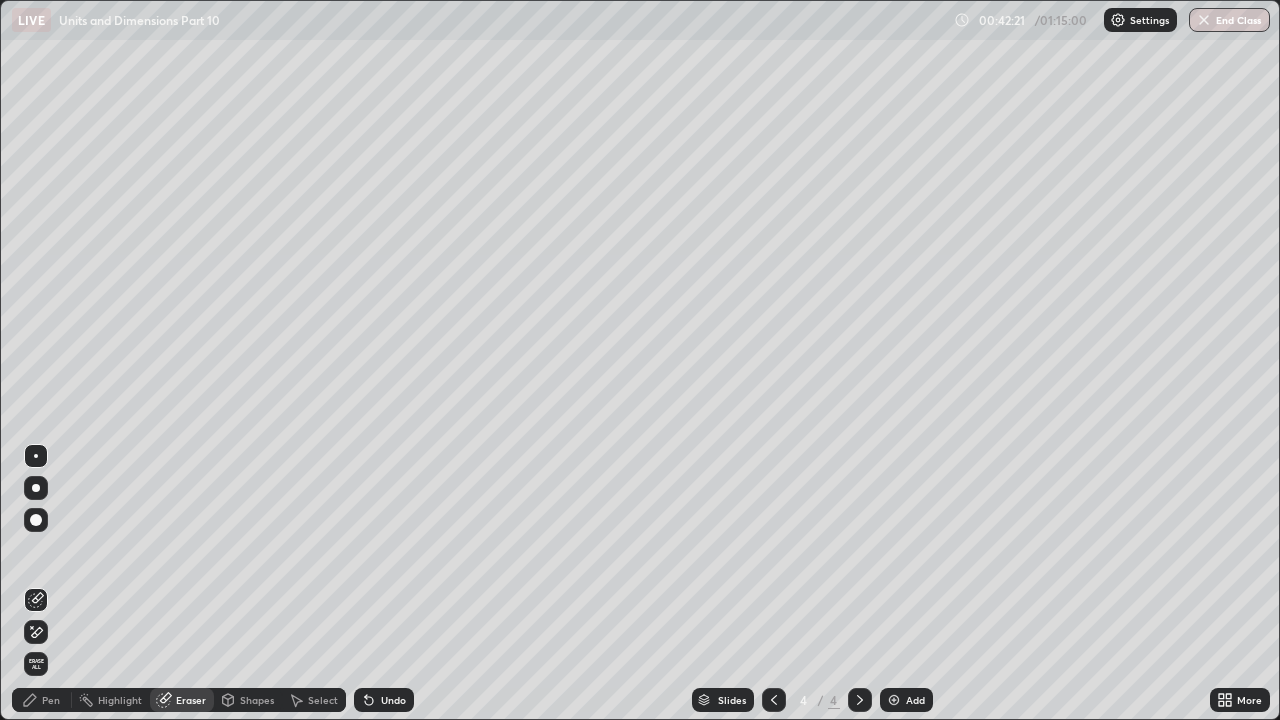 click on "Pen" at bounding box center (51, 700) 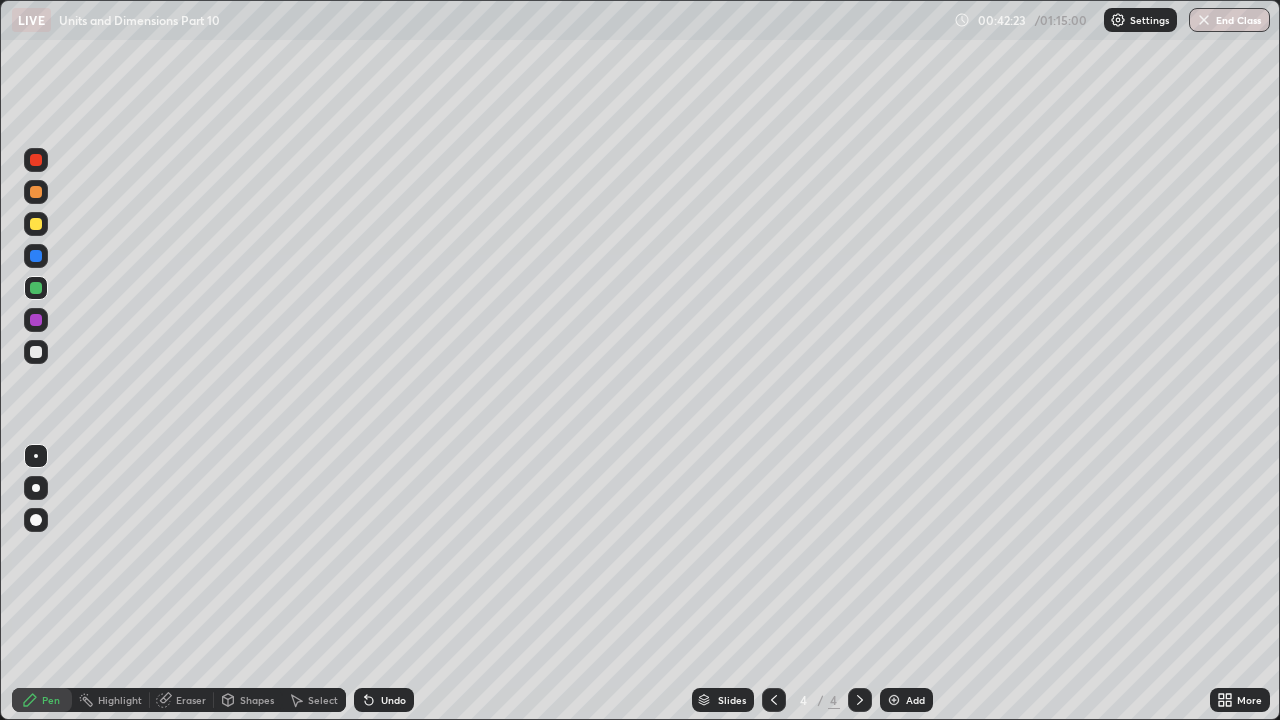 click at bounding box center (36, 352) 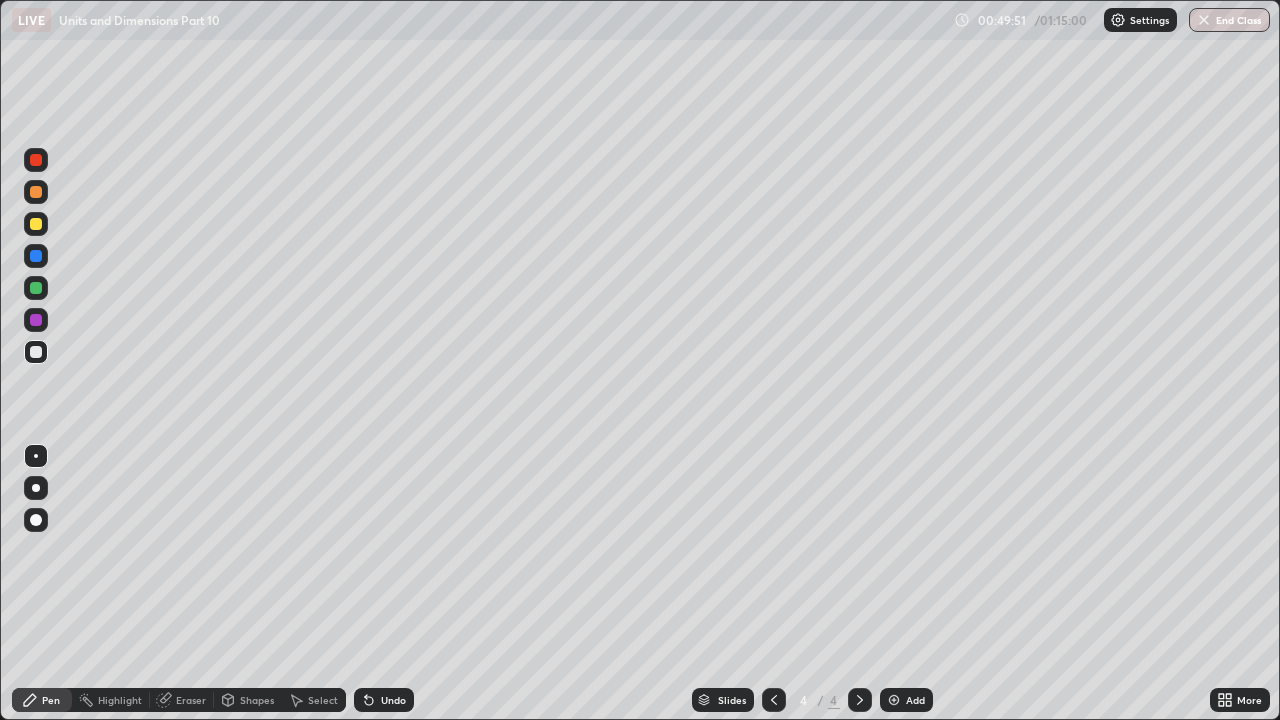 click on "Add" at bounding box center (915, 700) 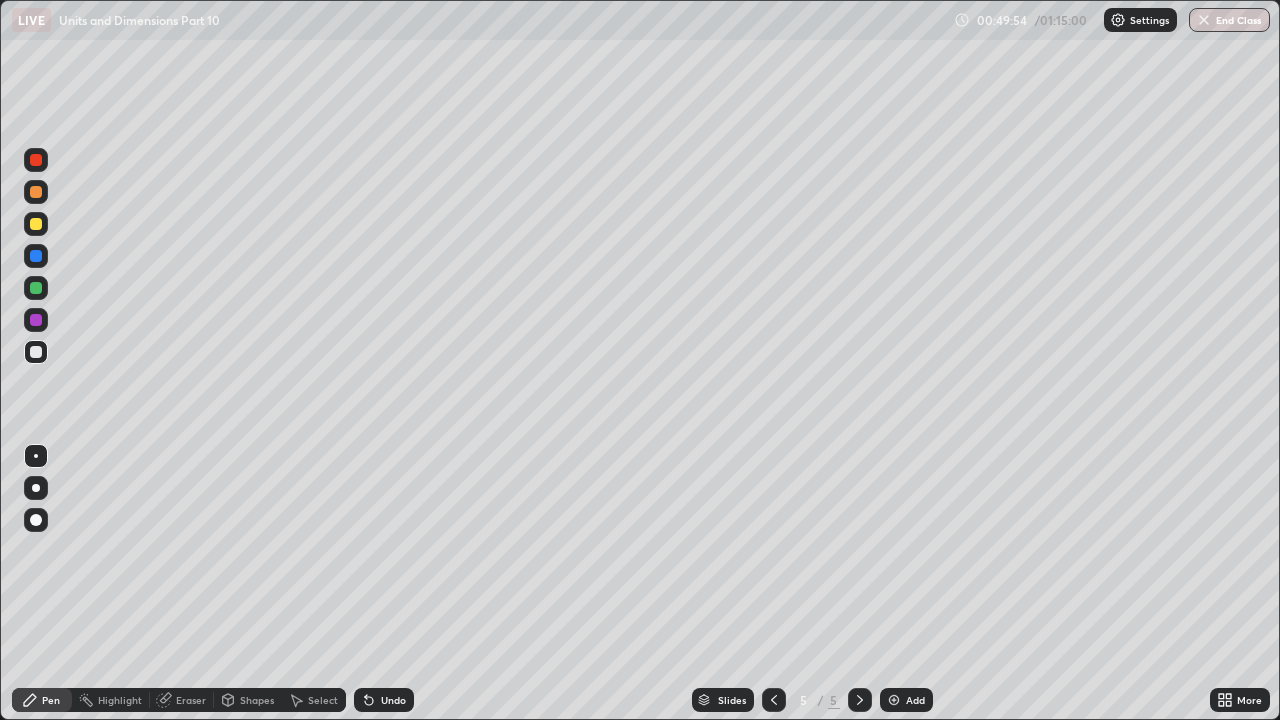 click 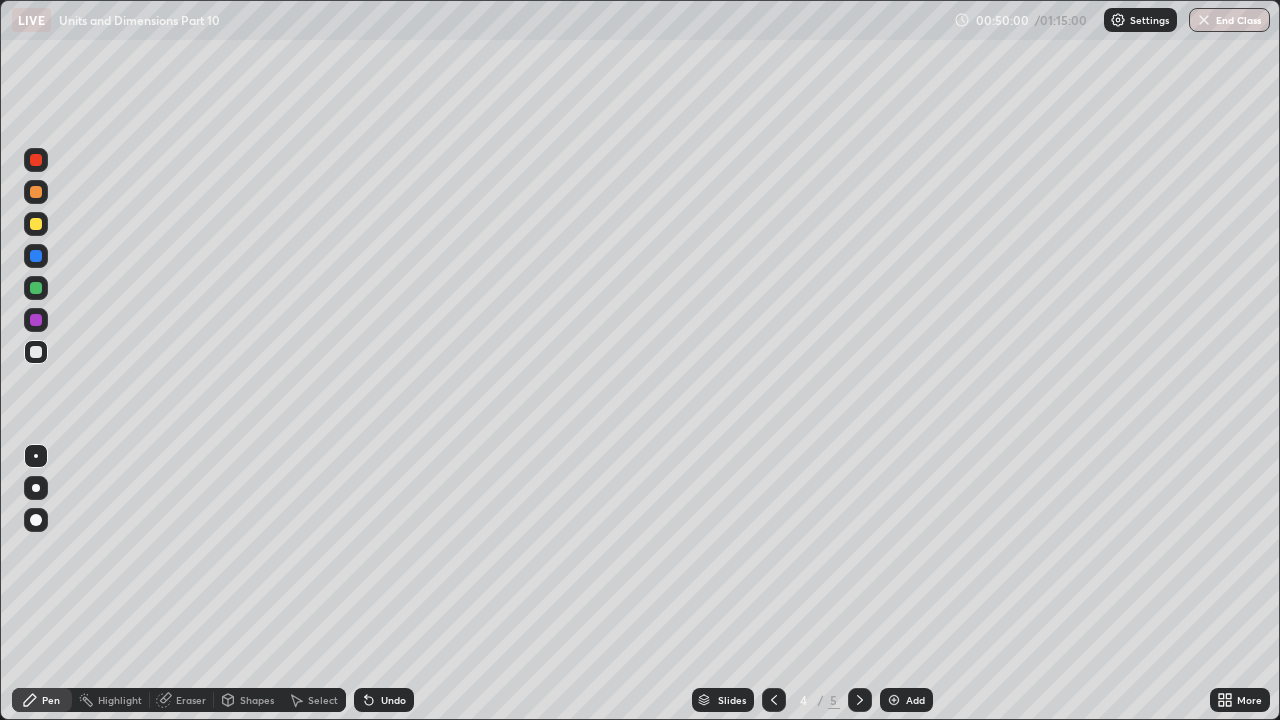 click 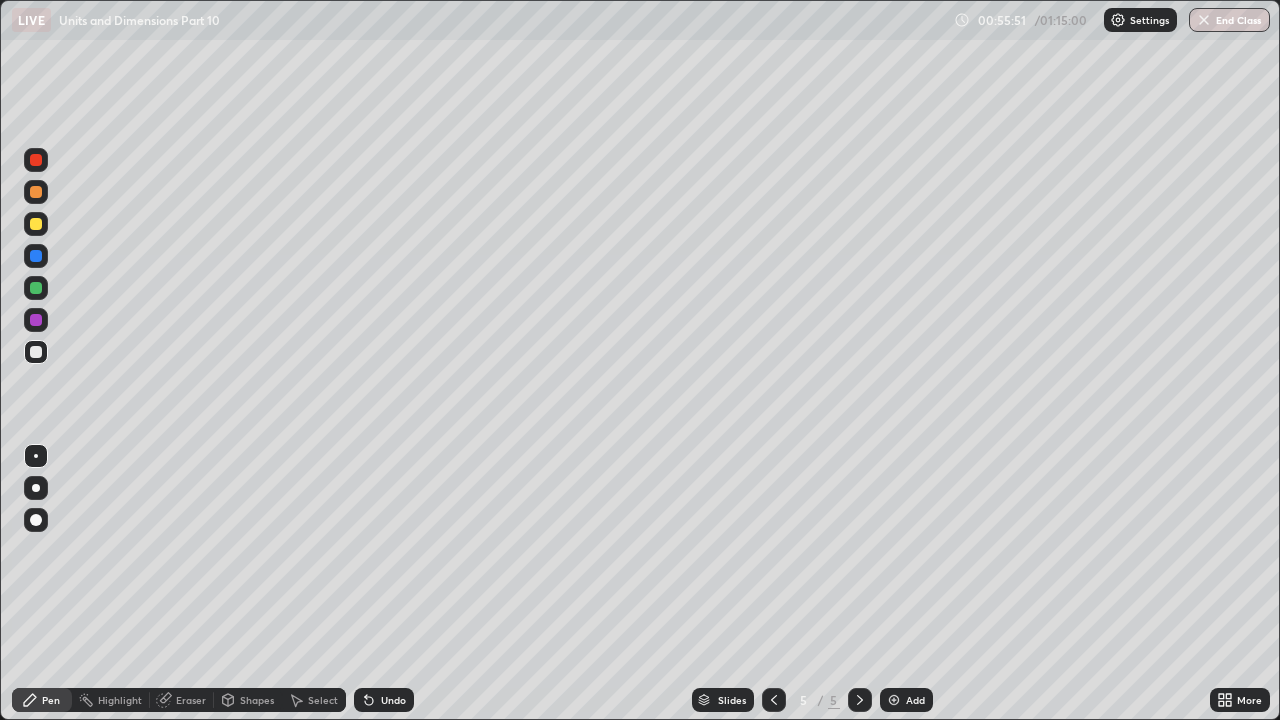 click at bounding box center (36, 224) 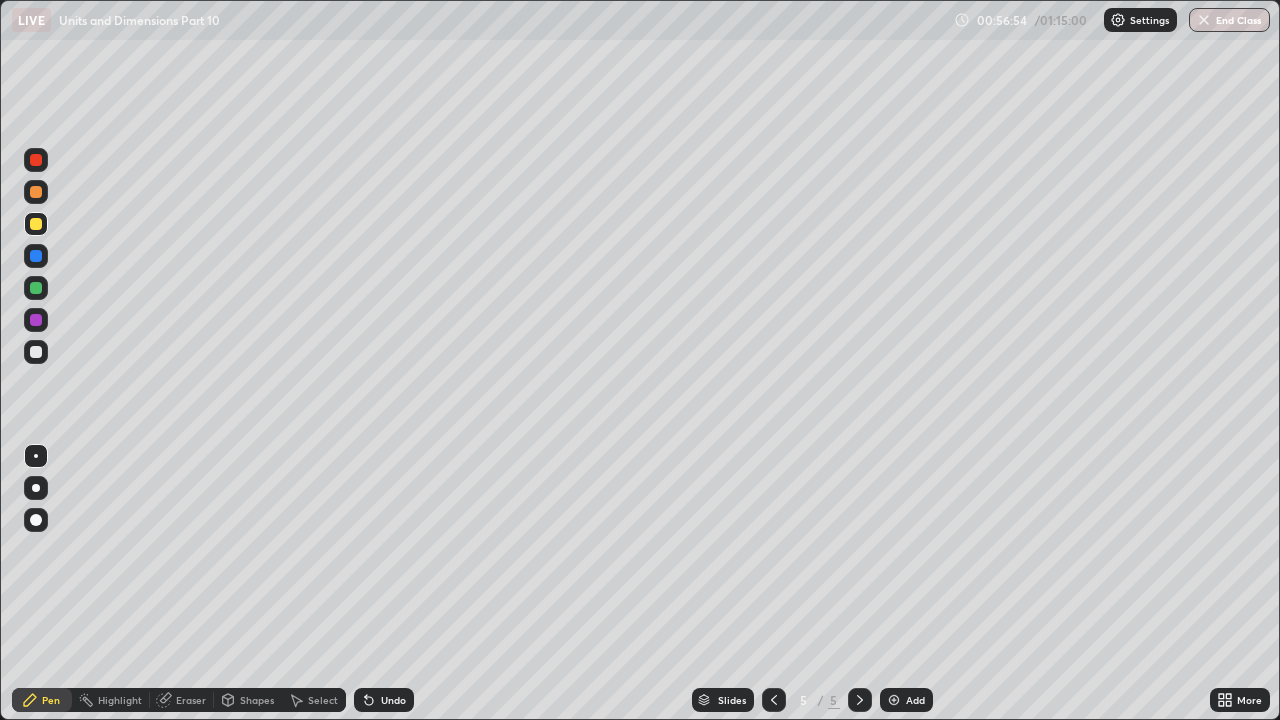 click on "Eraser" at bounding box center (191, 700) 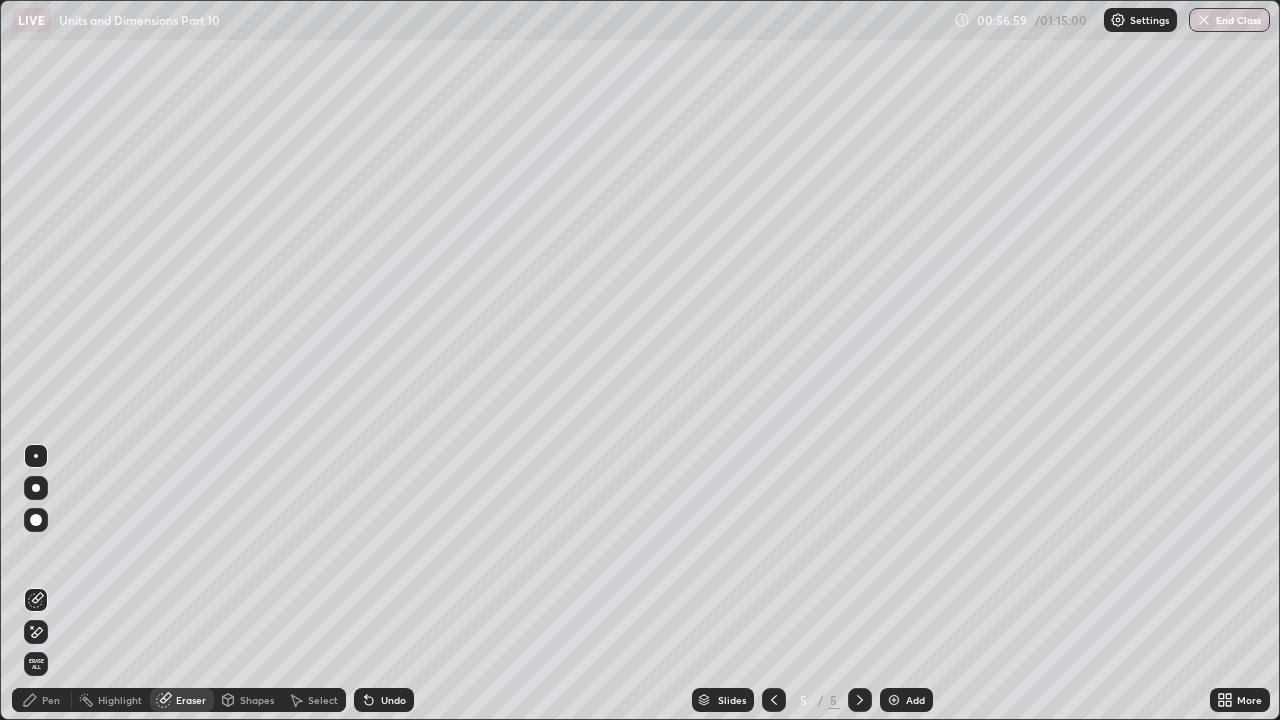 click on "Pen" at bounding box center (51, 700) 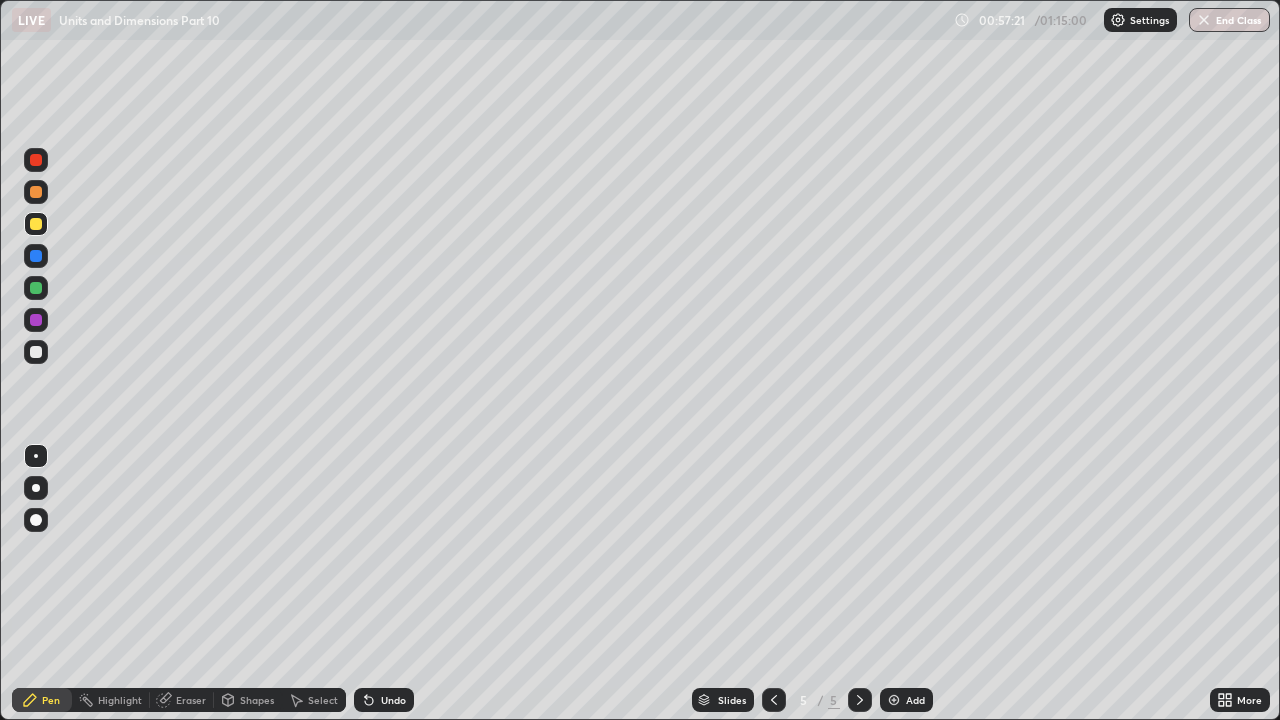 click on "Eraser" at bounding box center [191, 700] 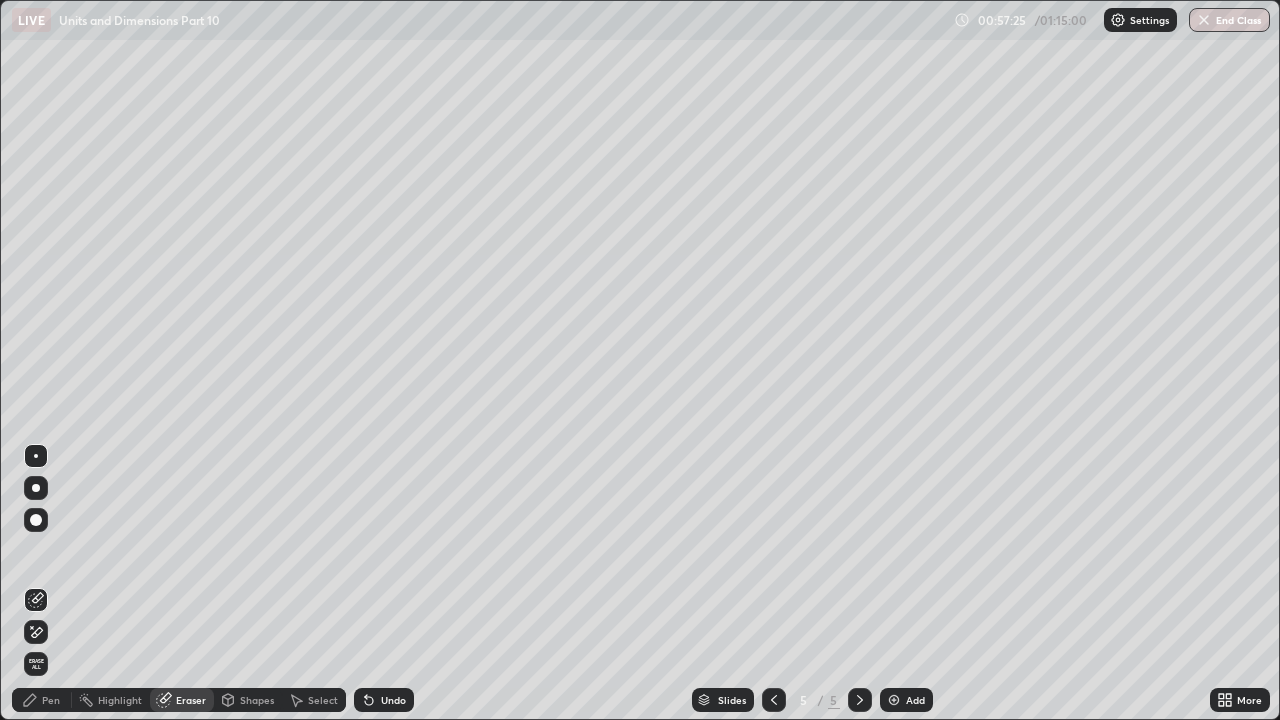 click on "Pen" at bounding box center [42, 700] 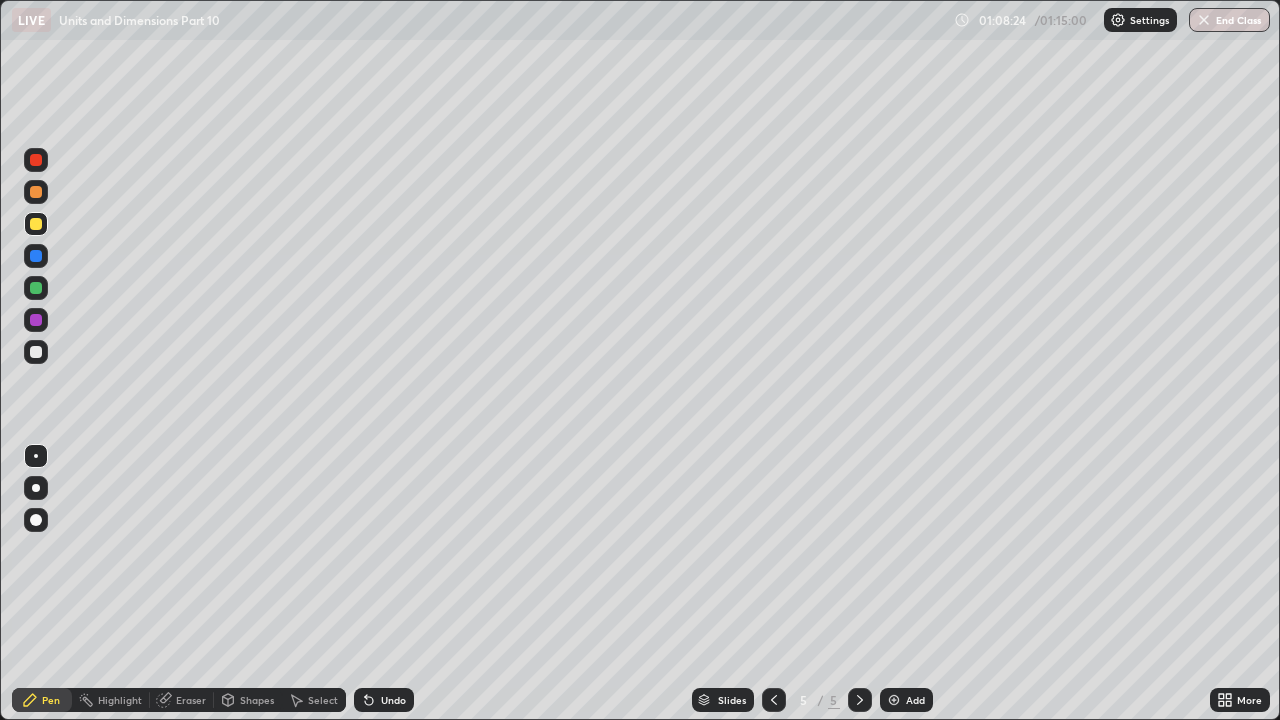 click 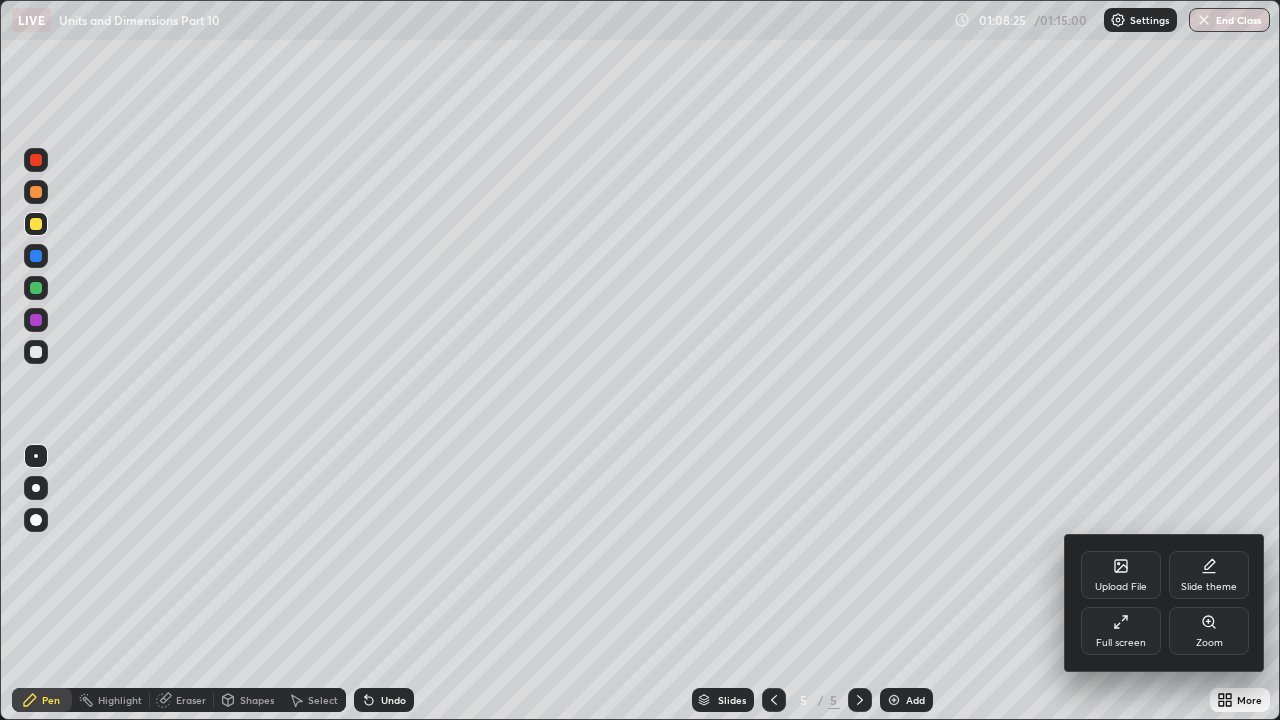 click on "Full screen" at bounding box center (1121, 643) 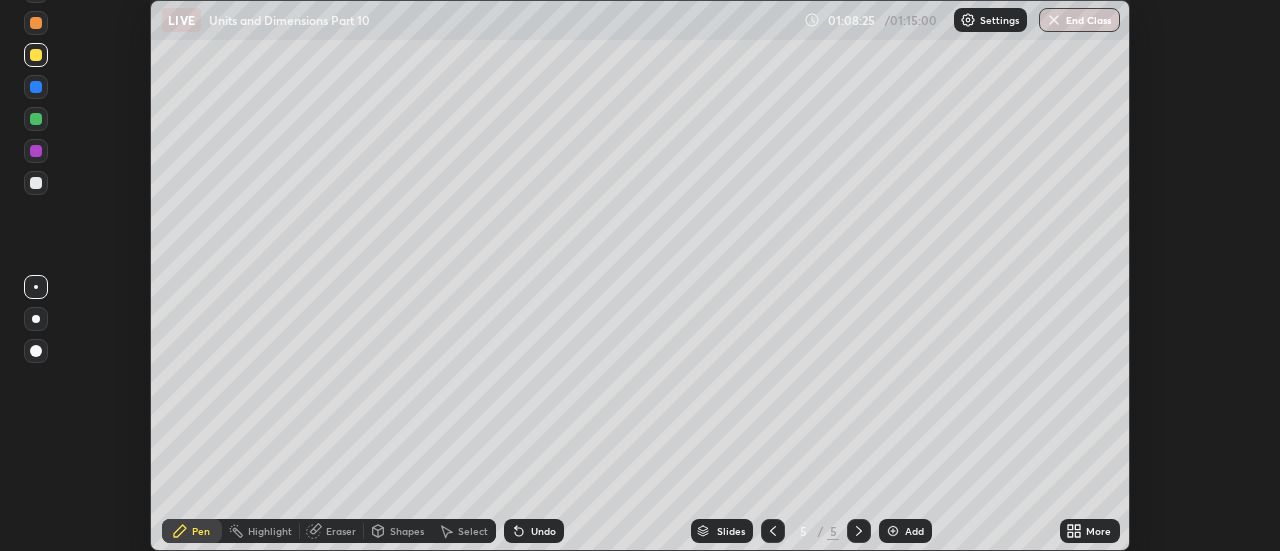 scroll, scrollTop: 551, scrollLeft: 1280, axis: both 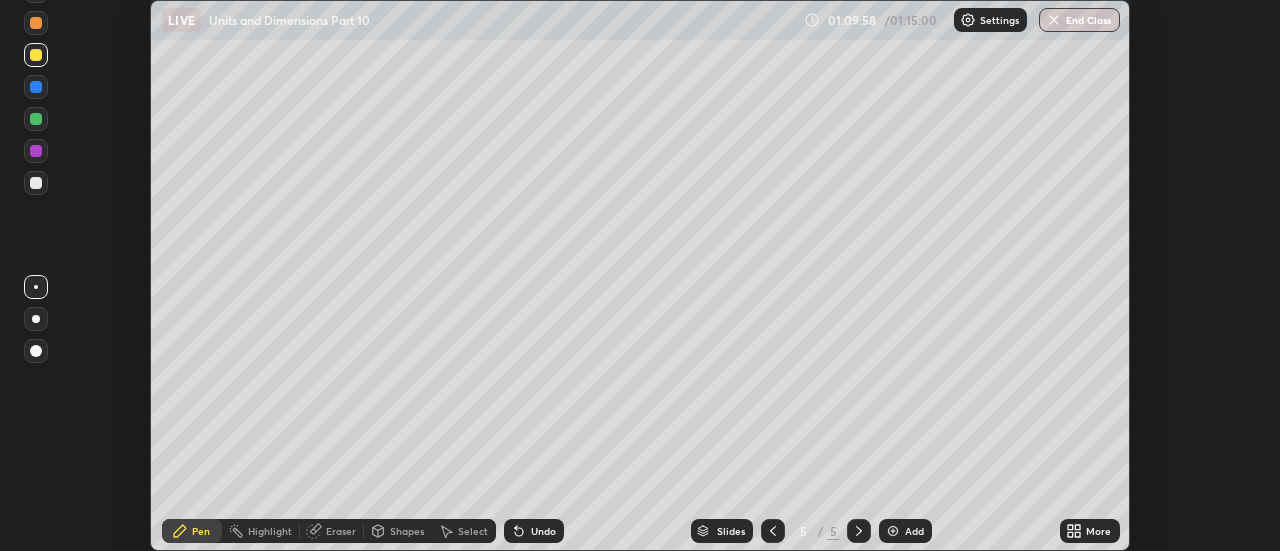 click on "More" at bounding box center (1090, 531) 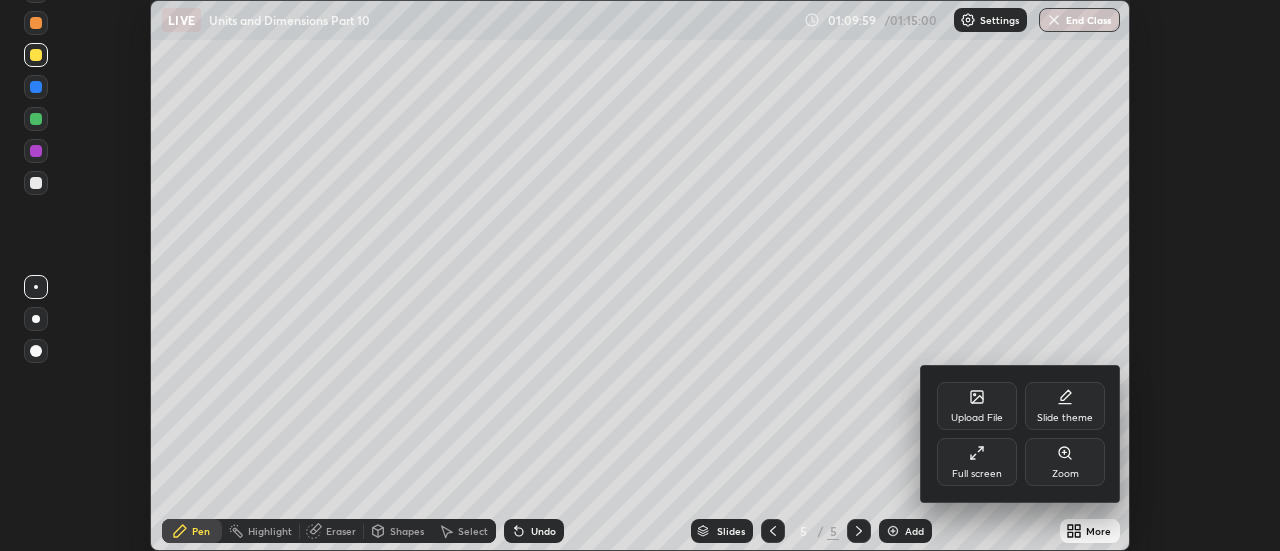 click on "Full screen" at bounding box center (977, 474) 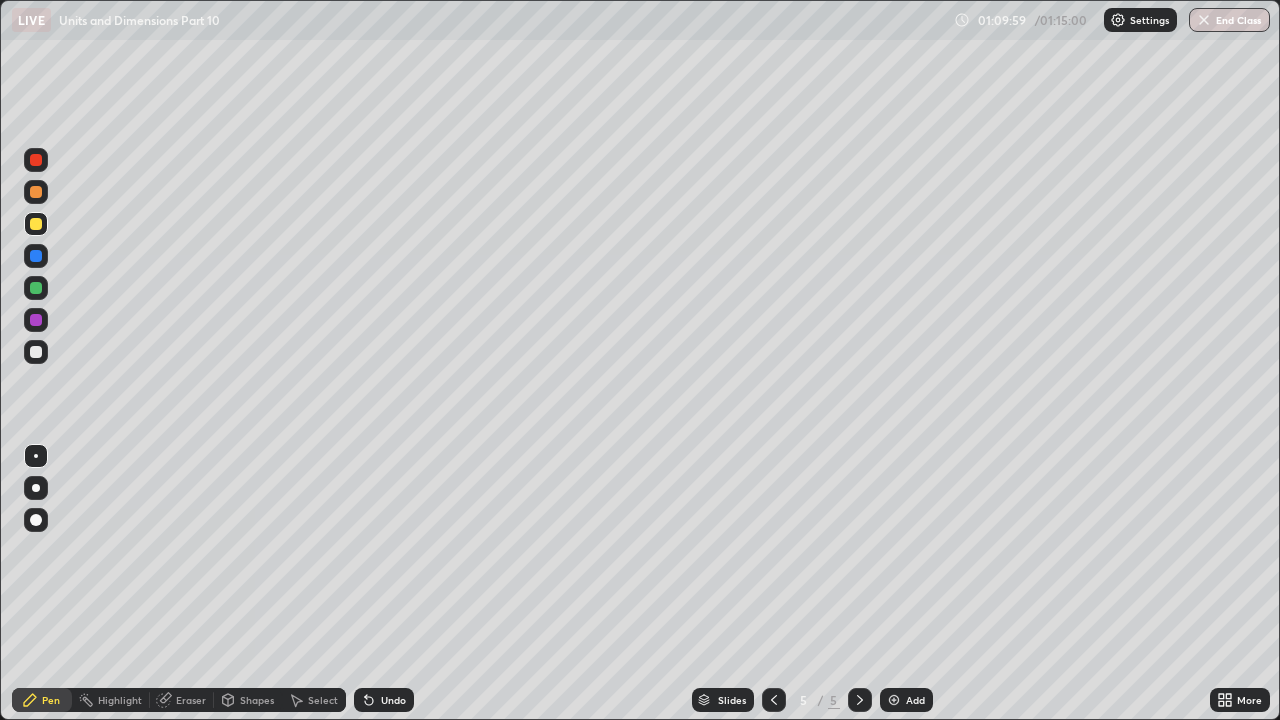 scroll, scrollTop: 99280, scrollLeft: 98720, axis: both 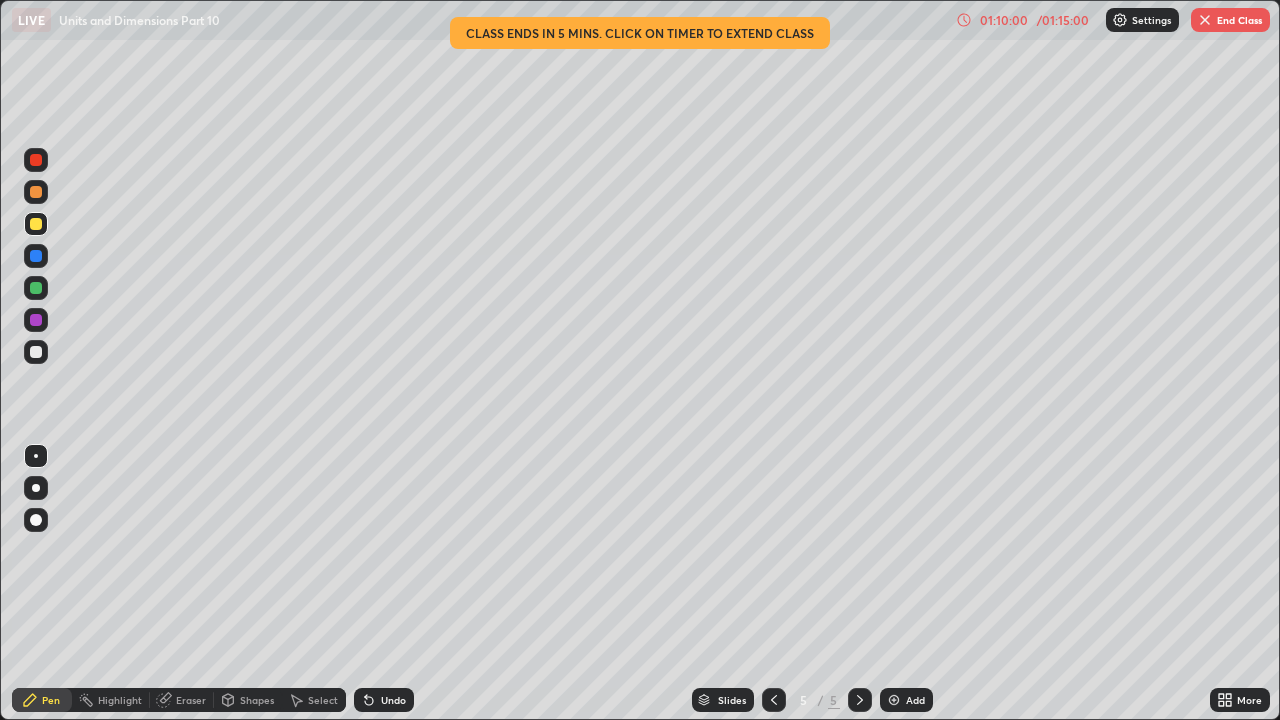 click on "End Class" at bounding box center (1230, 20) 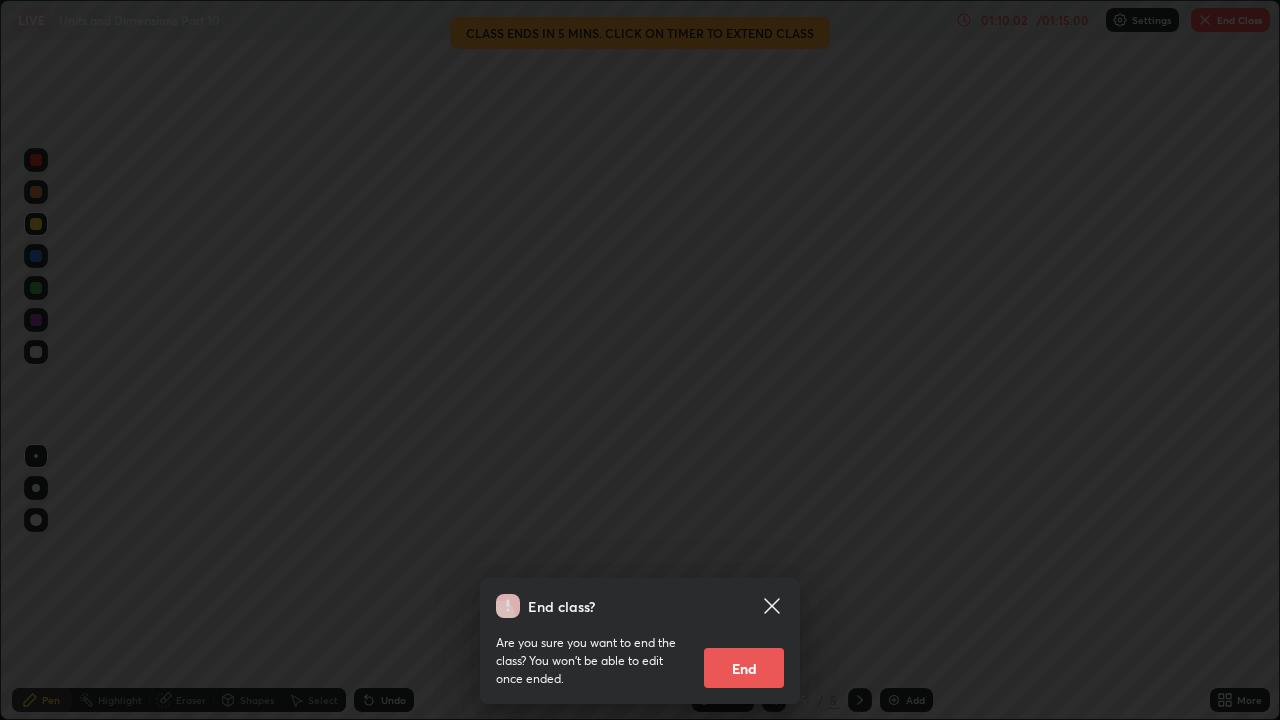 click on "End" at bounding box center (744, 668) 